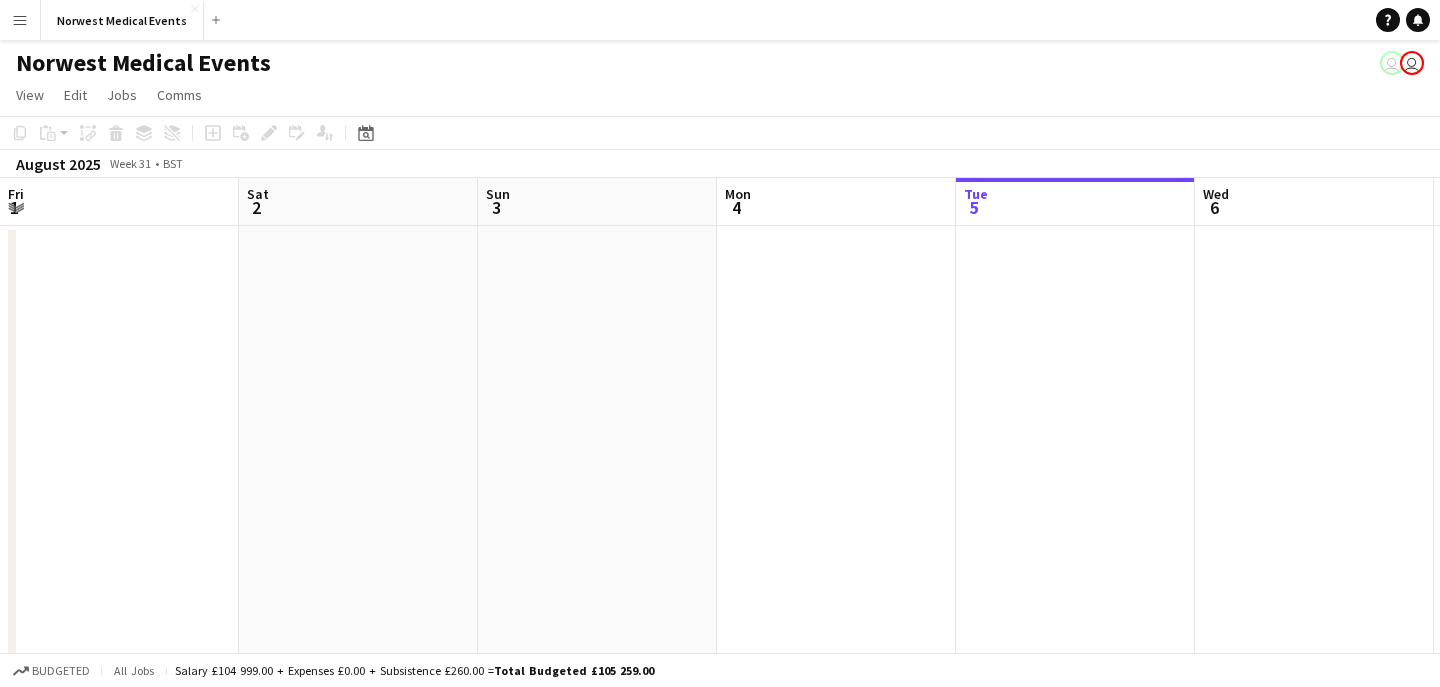 scroll, scrollTop: 0, scrollLeft: 0, axis: both 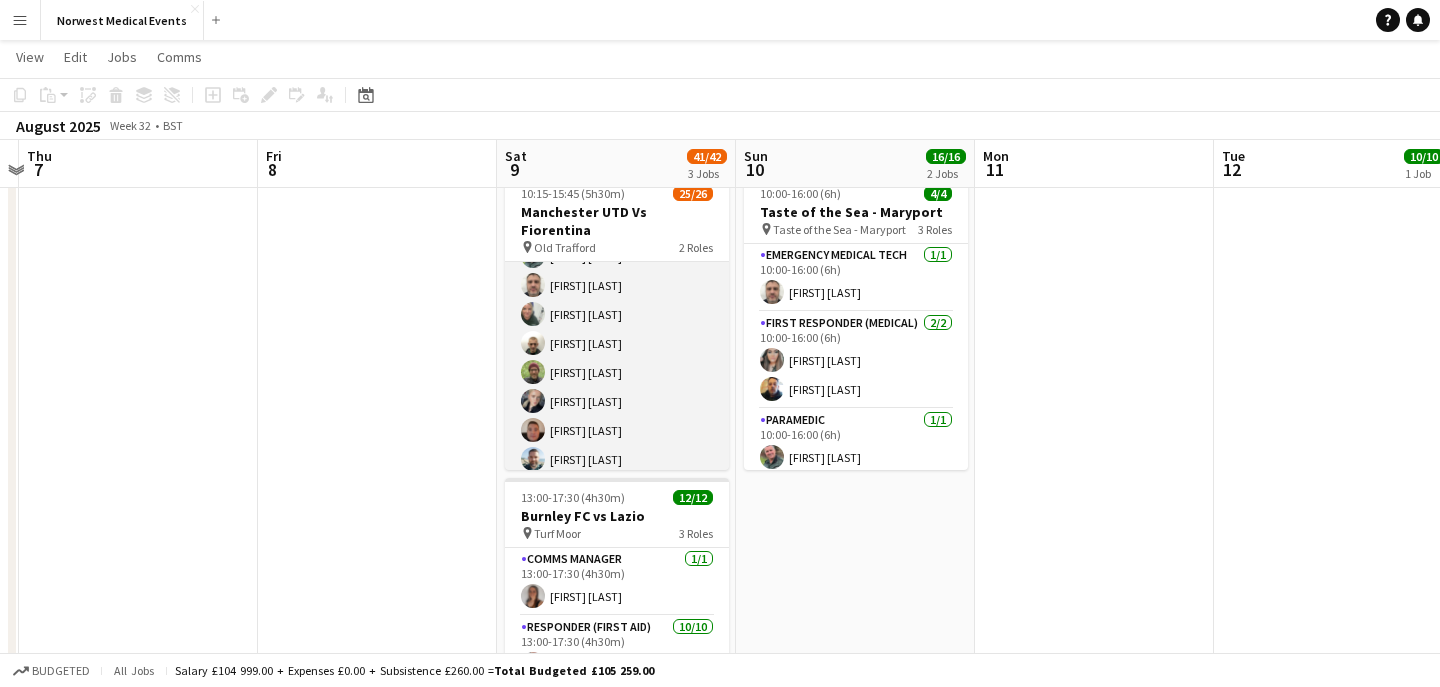 click on "First Responder (Medical)    [DATE]   [TIME]-[TIME] ([DURATION])
[FIRST] [LAST] [FIRST] [LAST] [FIRST] [LAST] [FIRST] [LAST] [FIRST] [LAST] [FIRST] [LAST] [FIRST] [LAST] [FIRST] [LAST] [FIRST] [LAST] [FIRST] [LAST] [FIRST] [LAST] [FIRST] [LAST] [FIRST] [LAST] [FIRST] [LAST] [FIRST] [LAST] [FIRST] [LAST] [FIRST] [LAST] [FIRST] [LAST]
single-neutral-actions" at bounding box center [617, 343] 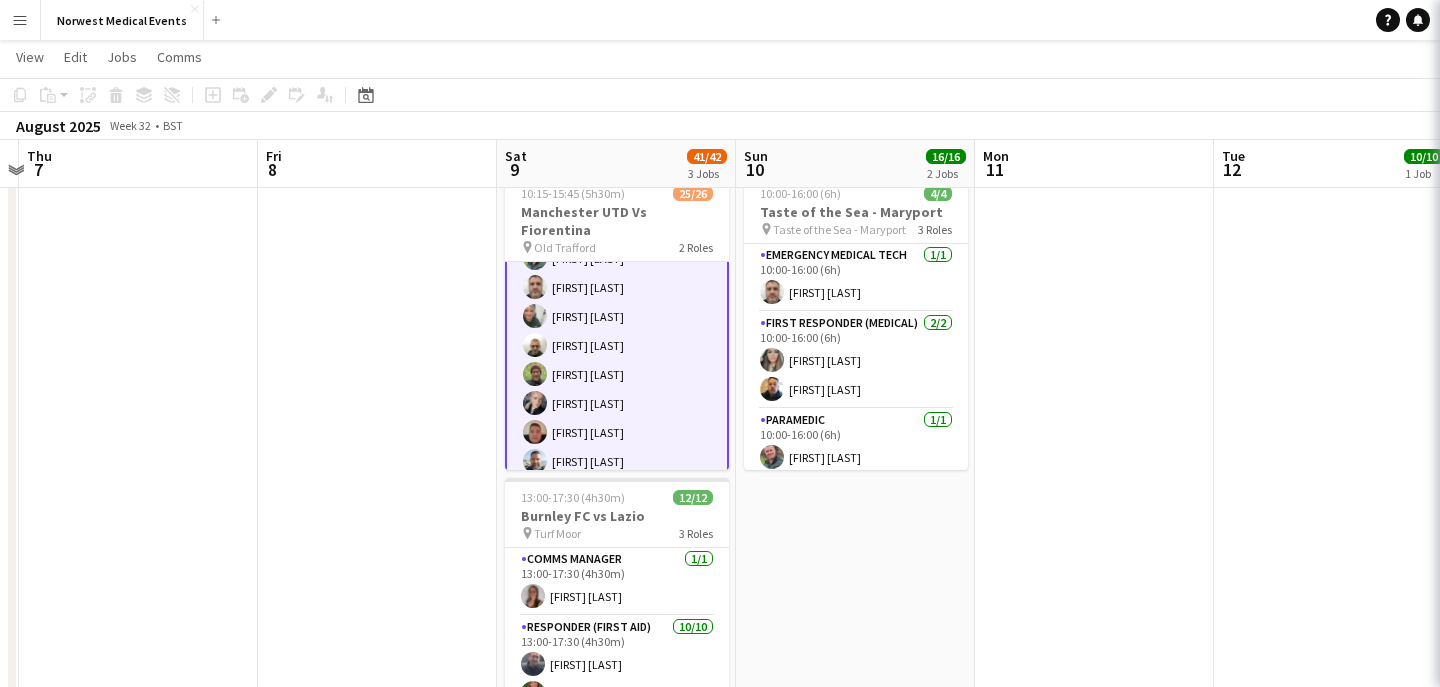 scroll, scrollTop: 385, scrollLeft: 0, axis: vertical 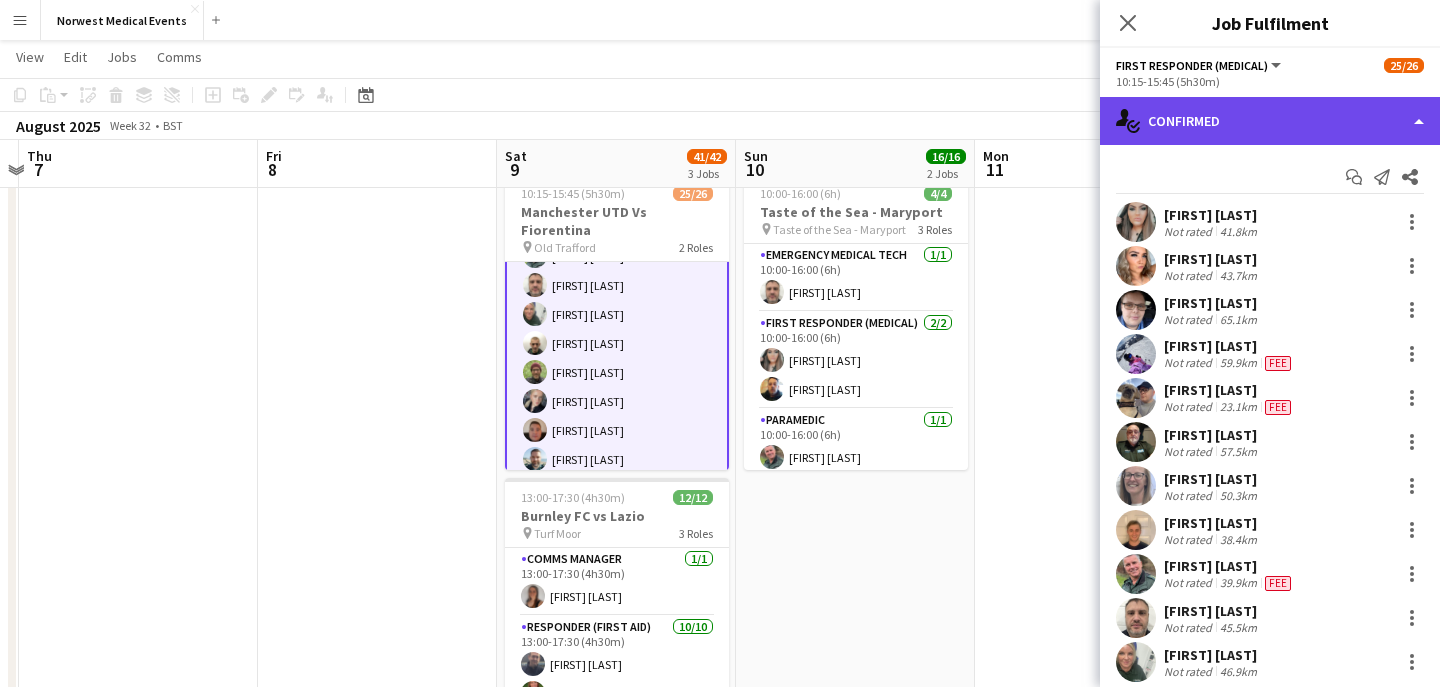 click on "single-neutral-actions-check-2
Confirmed" 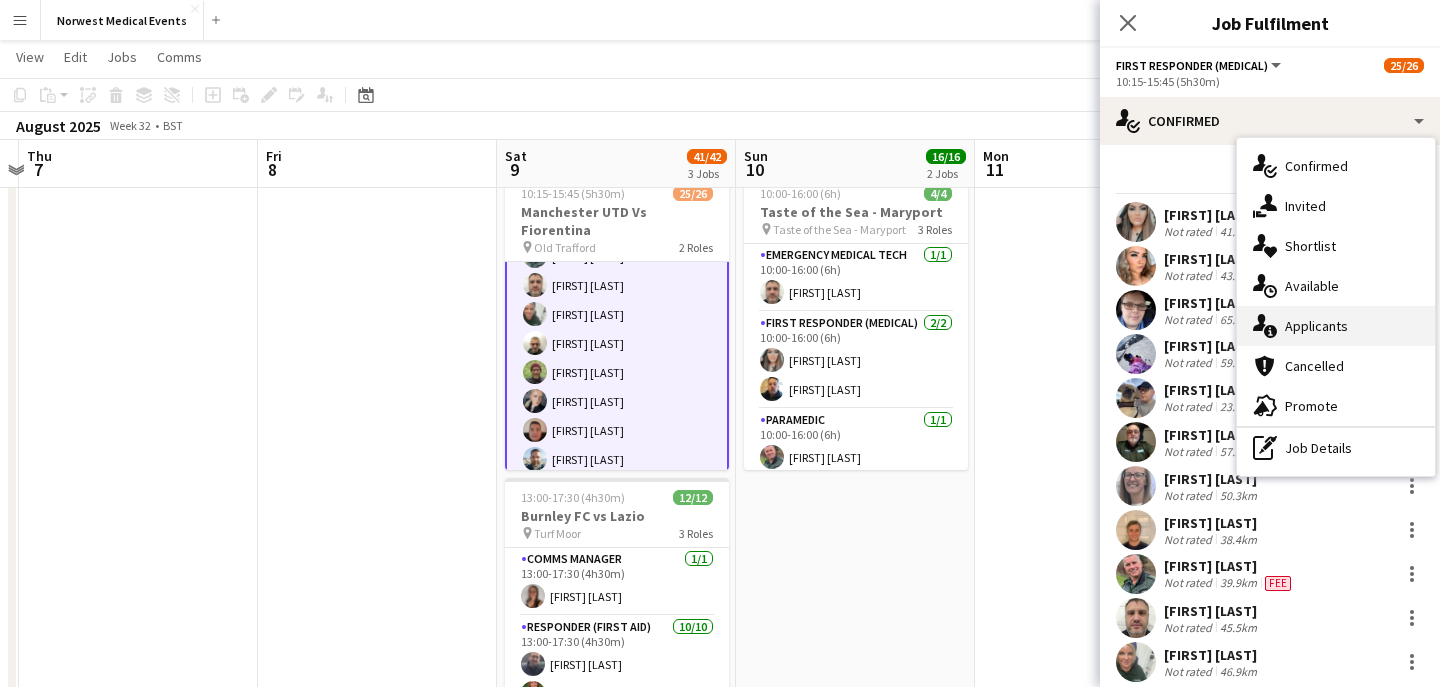 click on "single-neutral-actions-information
Applicants" at bounding box center (1336, 326) 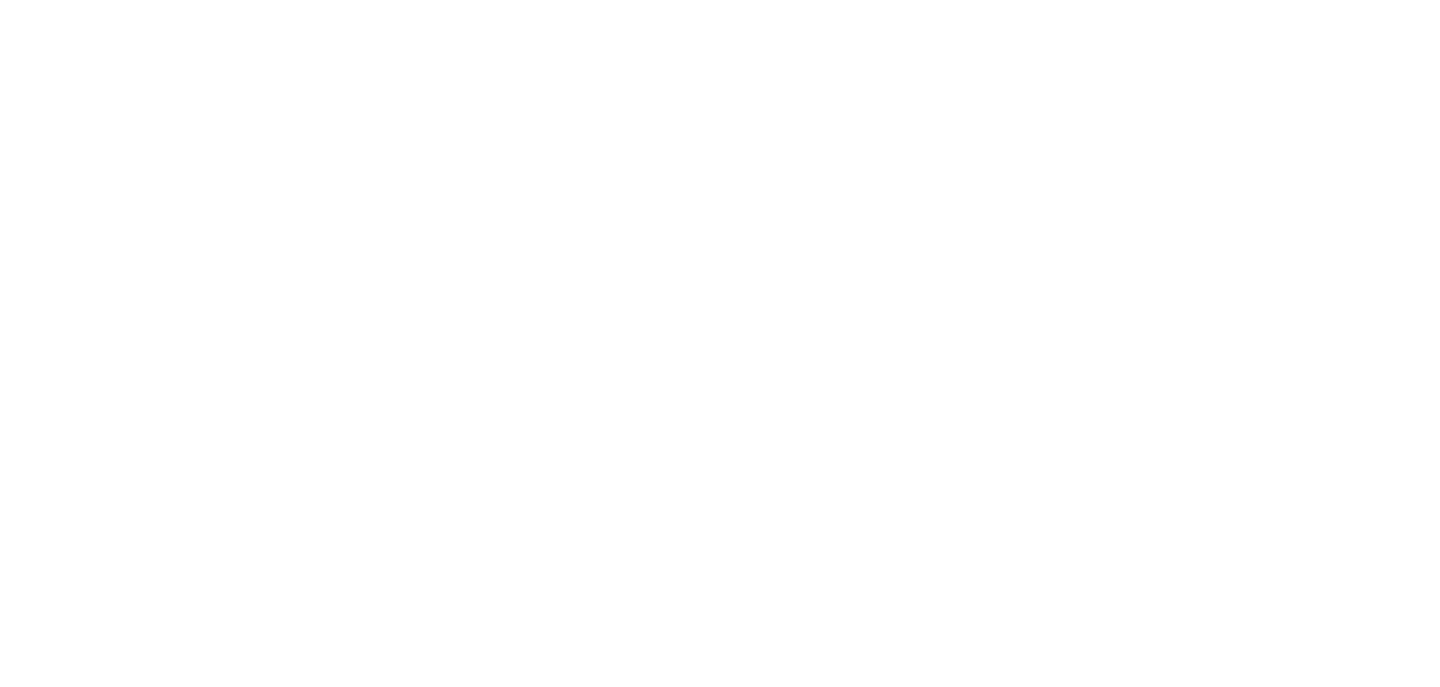 scroll, scrollTop: 0, scrollLeft: 0, axis: both 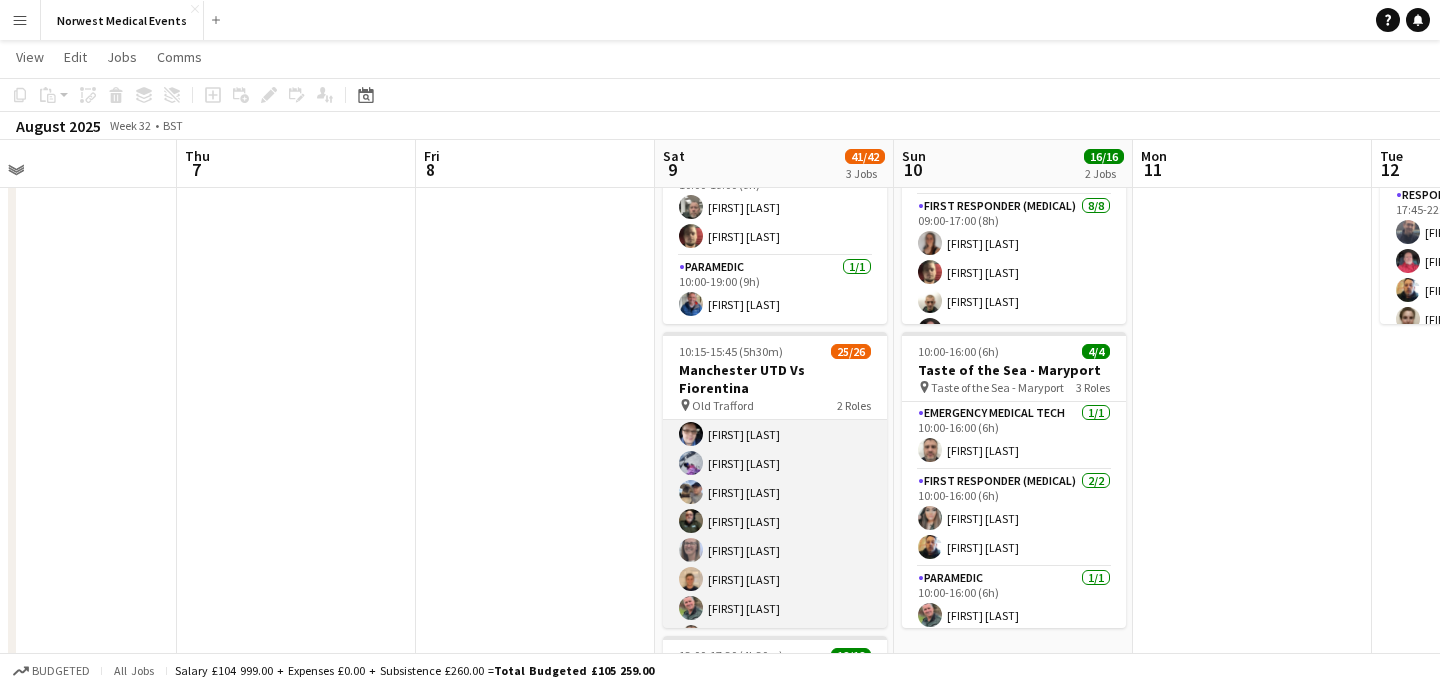 click on "First Responder (Medical)    [DATE]   [TIME]-[TIME] ([DURATION])
[FIRST] [LAST] [FIRST] [LAST] [FIRST] [LAST] [FIRST] [LAST] [FIRST] [LAST] [FIRST] [LAST] [FIRST] [LAST] [FIRST] [LAST] [FIRST] [LAST] [FIRST] [LAST] [FIRST] [LAST] [FIRST] [LAST] [FIRST] [LAST] [FIRST] [LAST] [FIRST] [LAST] [FIRST] [LAST] [FIRST] [LAST] [FIRST] [LAST]
single-neutral-actions" at bounding box center [775, 695] 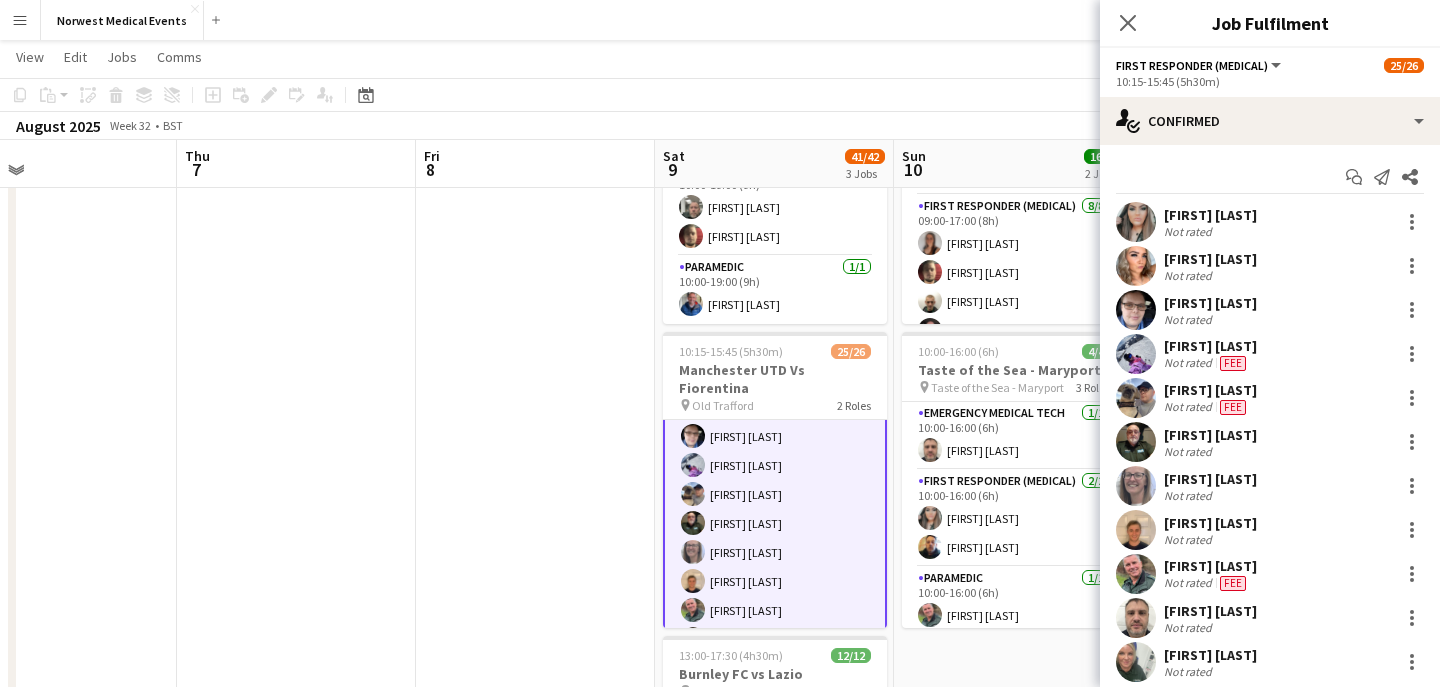 scroll, scrollTop: 197, scrollLeft: 0, axis: vertical 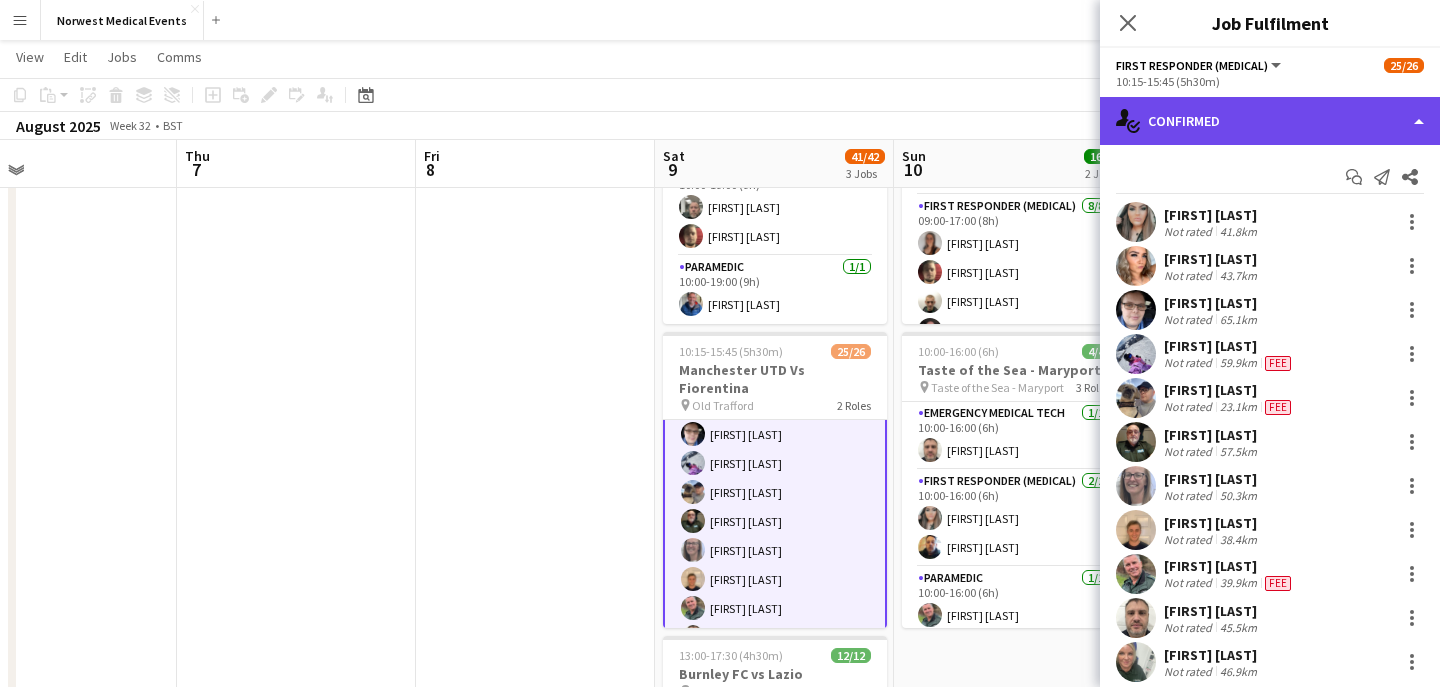 click on "single-neutral-actions-check-2
Confirmed" 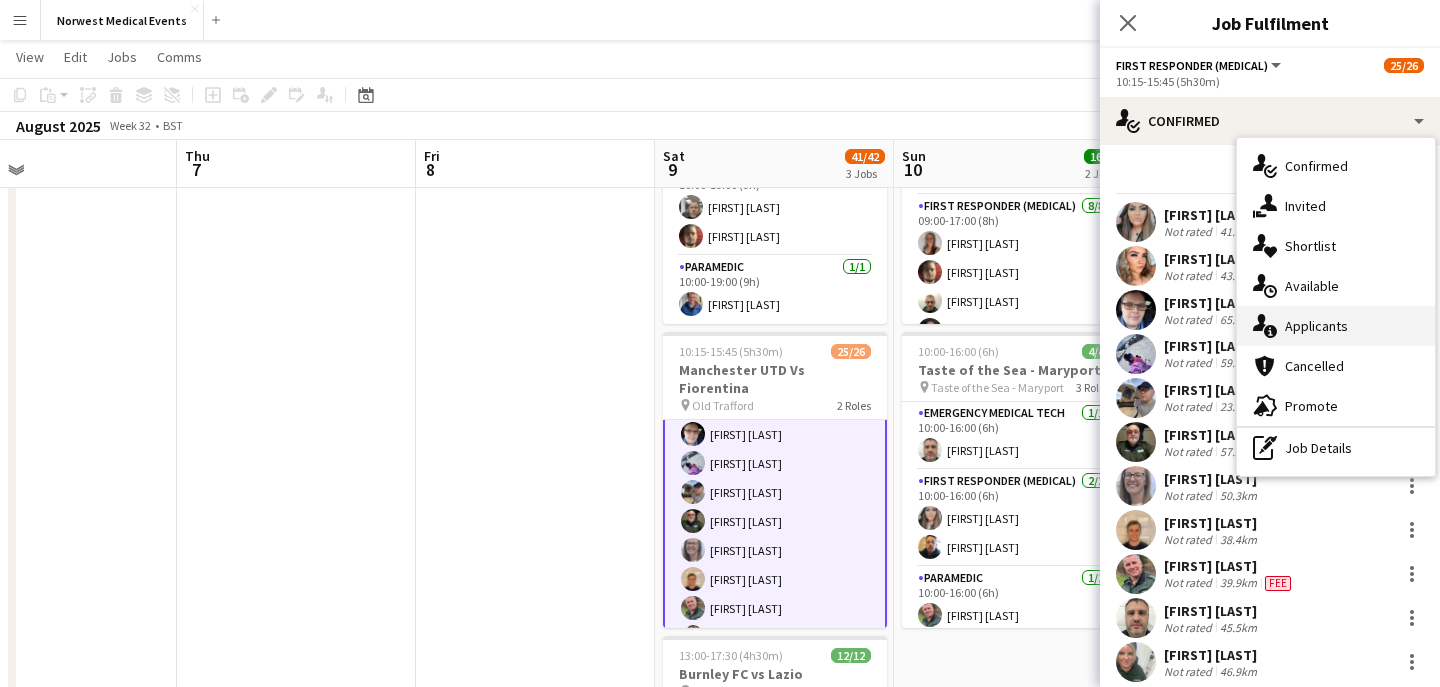 click on "single-neutral-actions-information
Applicants" at bounding box center (1336, 326) 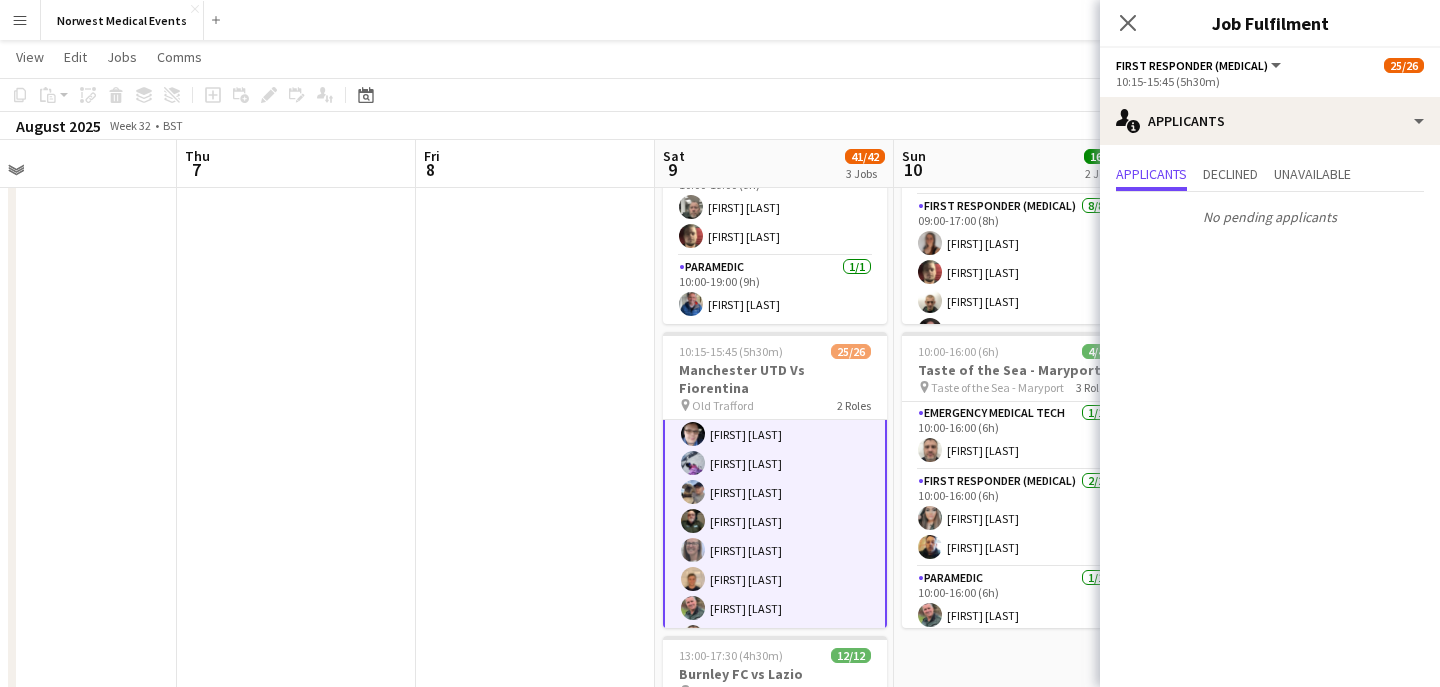 click on "Close pop-in" 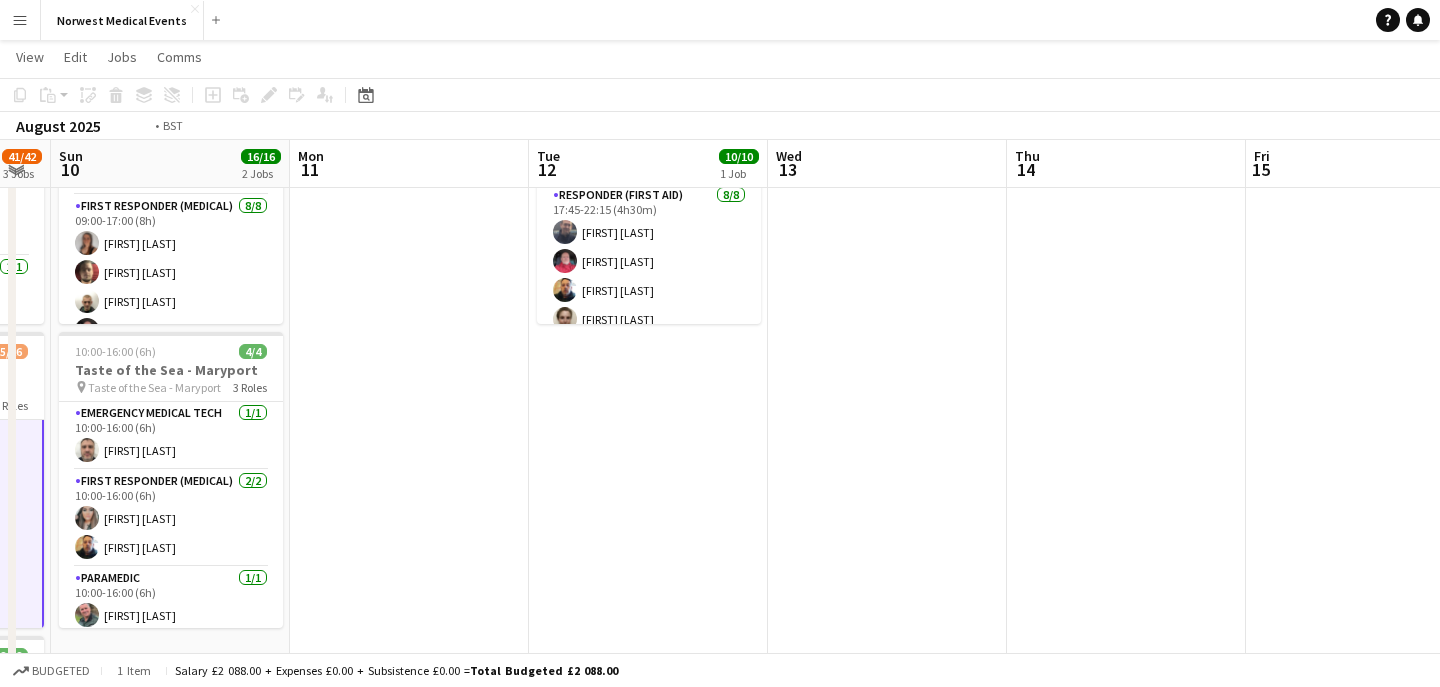 scroll, scrollTop: 0, scrollLeft: 608, axis: horizontal 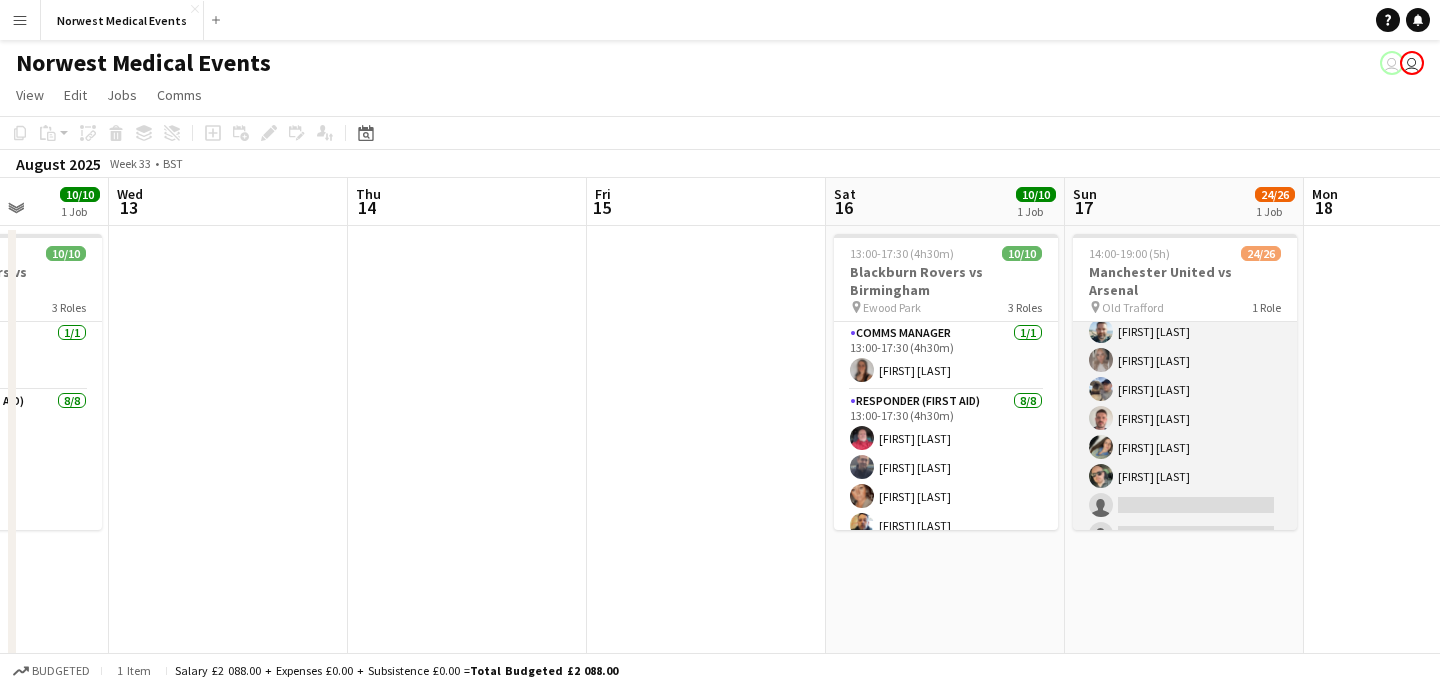 click on "First Responder (Medical)    24/26   14:00-19:00 (5h)
Rory Murphy Joseph Watkinson Kayleigh O'Donnell Samuel Catterall Darrianne Westhead Phil Watkins Mark Smith Laura Rimmer Paul Smith Olivia Pratt Phil Brown Chloe Webster Ruth Naylor-Thomas Matthew Eaton William Baldwin Valmiki Ramos John Figiel Natalie Clarke Liam O'Grady Katie Freeman Lee Gower-Drinkwater Jordan Preston Erin Gilfoyle Nathan Jones
single-neutral-actions
single-neutral-actions" at bounding box center (1185, 154) 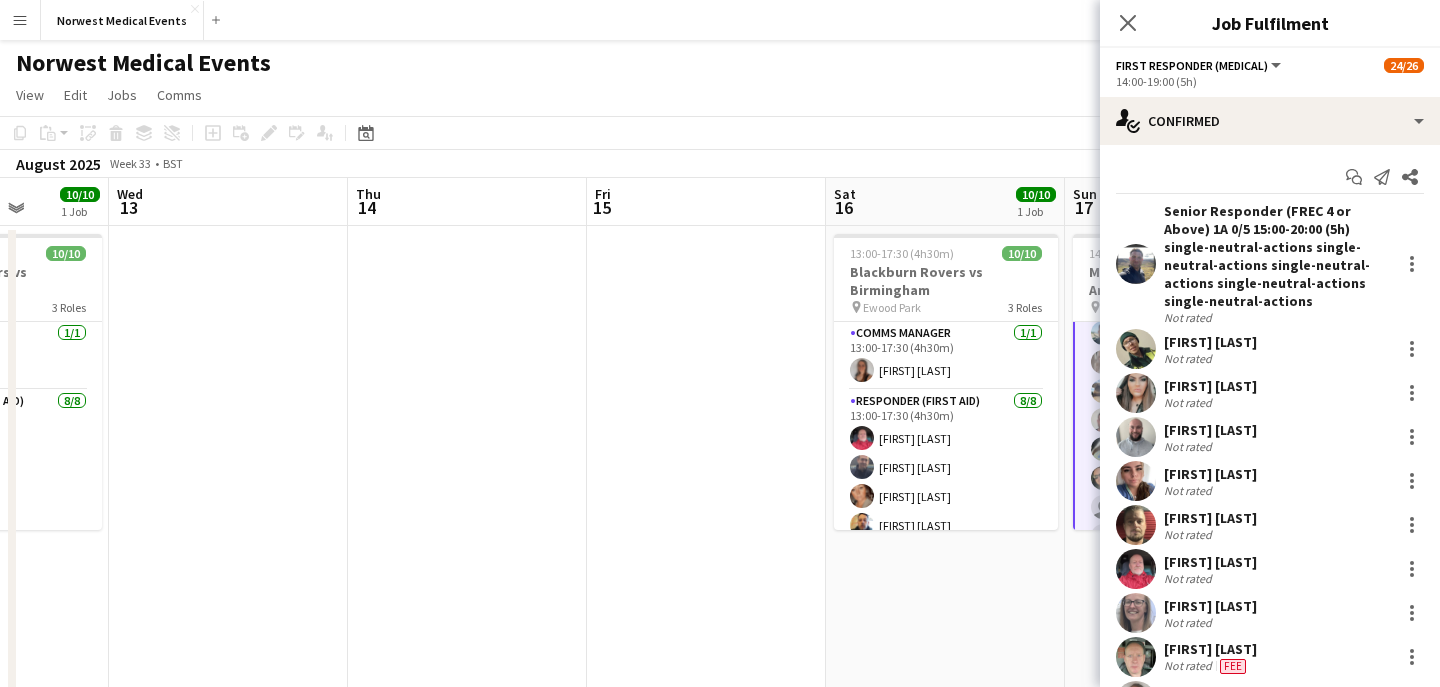 scroll, scrollTop: 569, scrollLeft: 0, axis: vertical 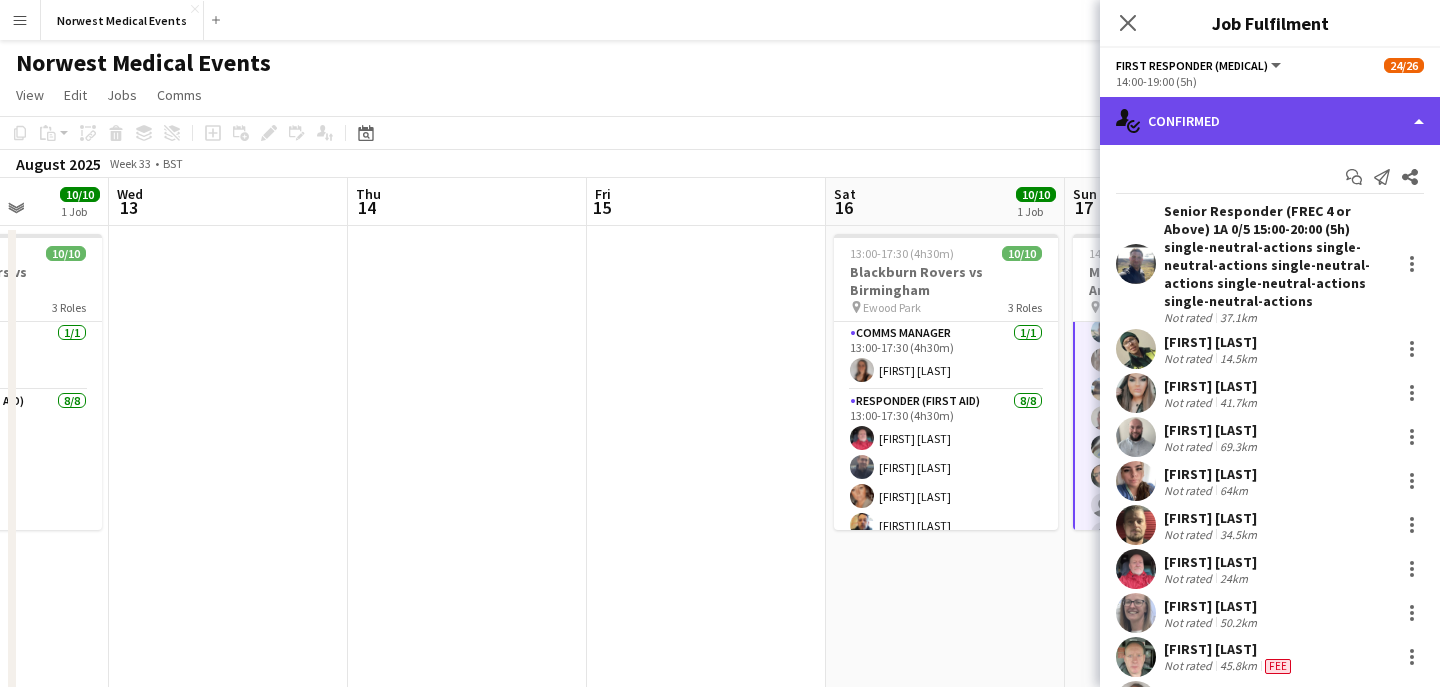 click on "single-neutral-actions-check-2
Confirmed" 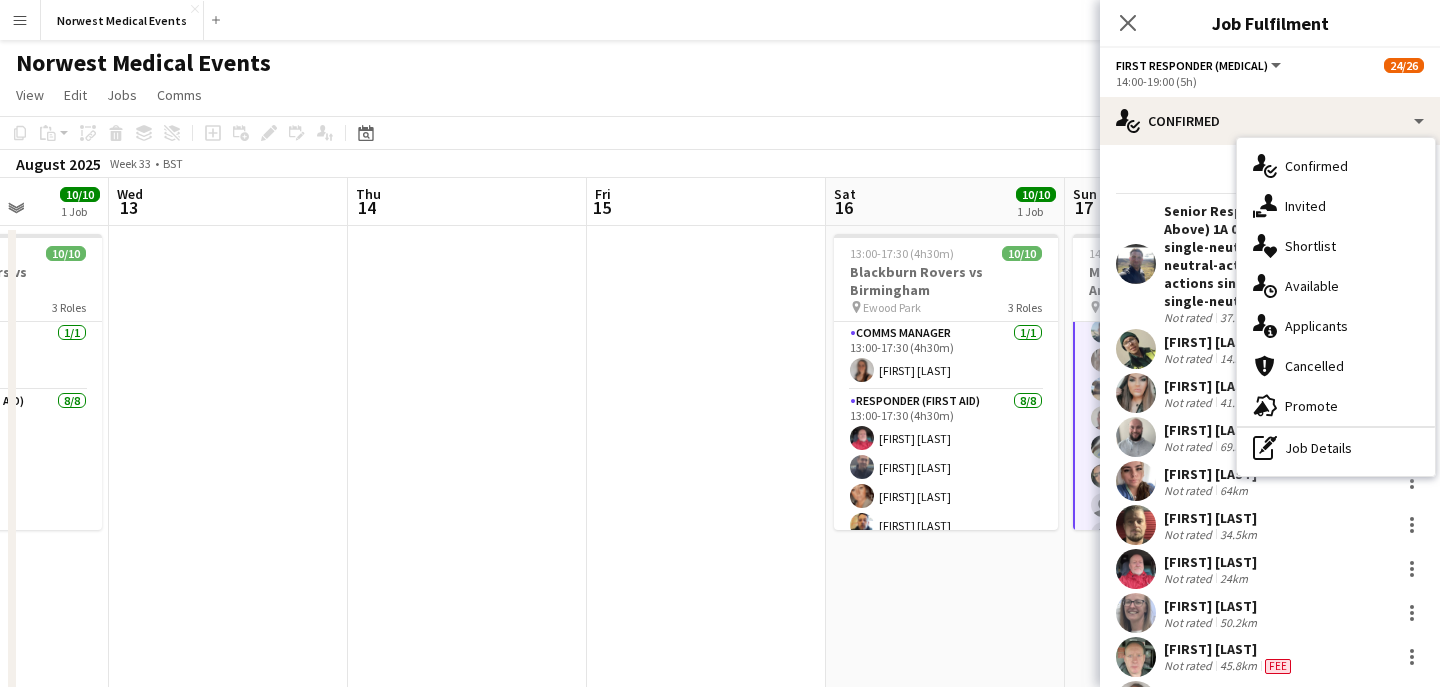 click on "single-neutral-actions-information
Applicants" at bounding box center (1336, 326) 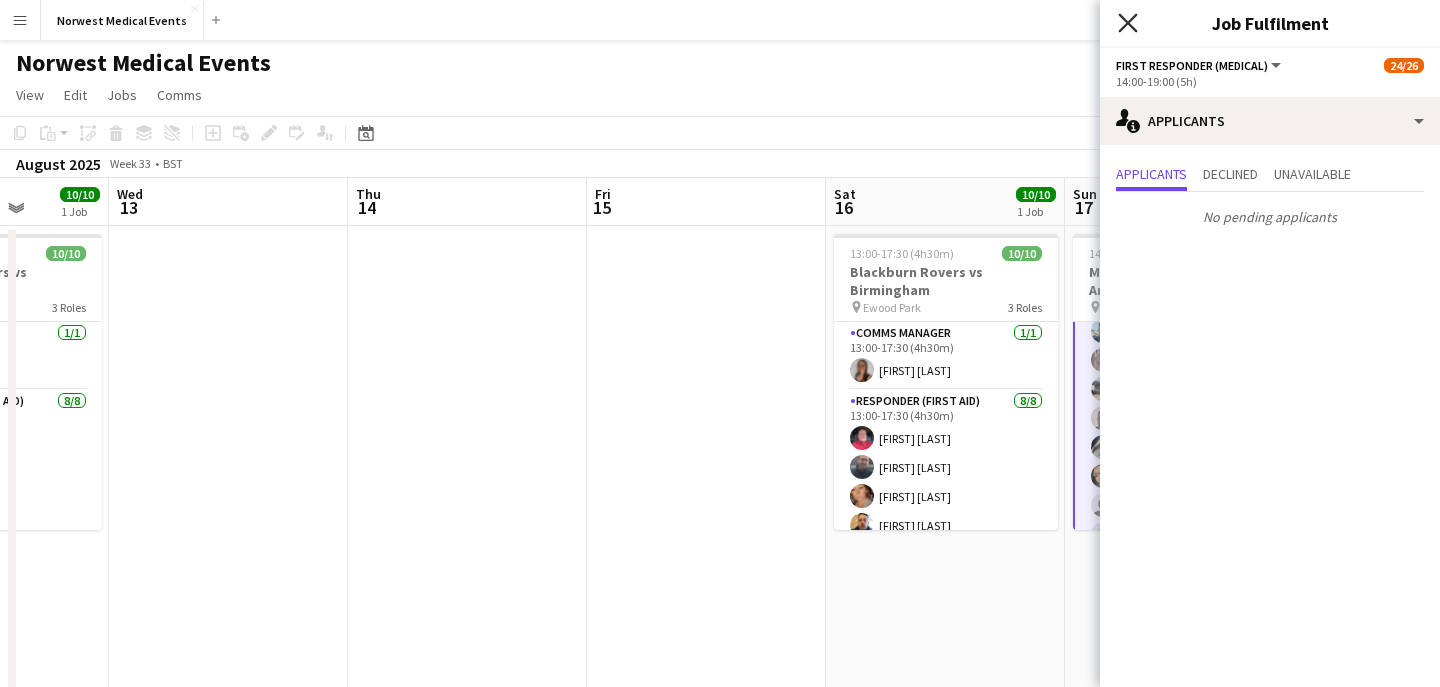 click 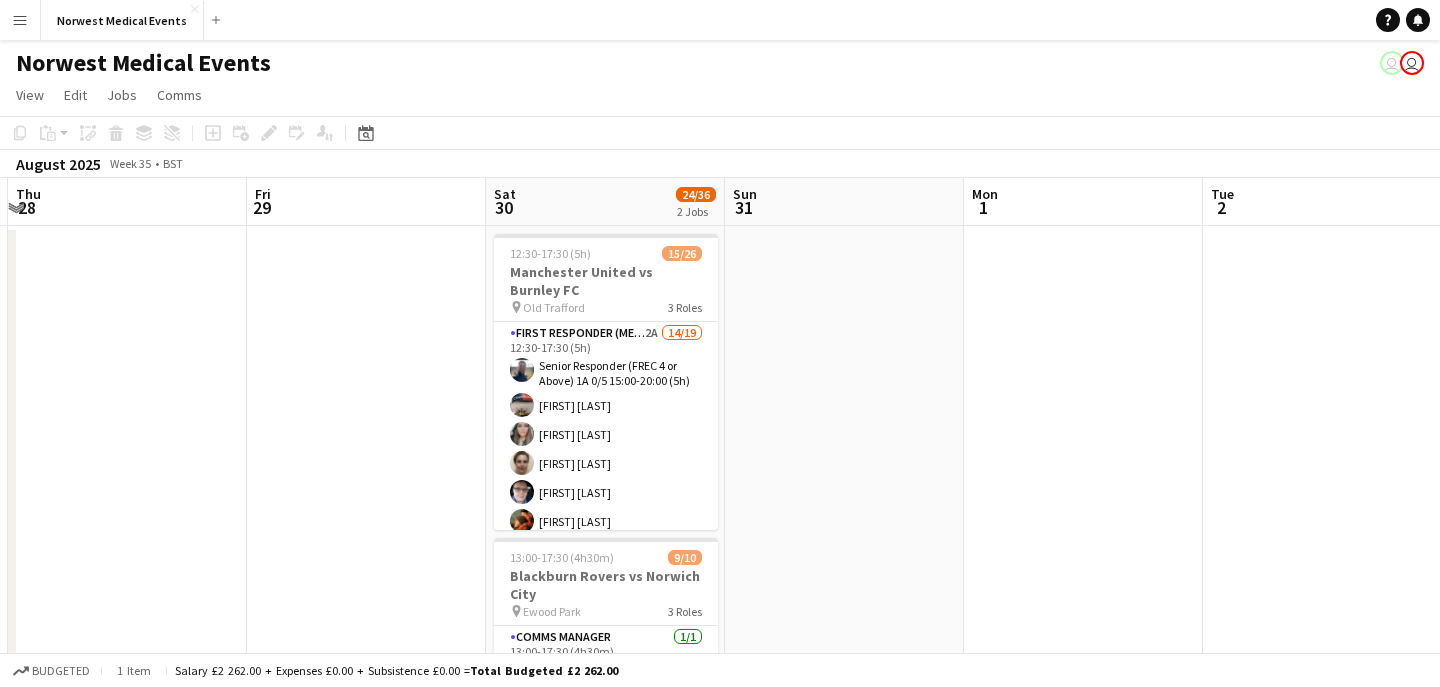 scroll, scrollTop: 0, scrollLeft: 632, axis: horizontal 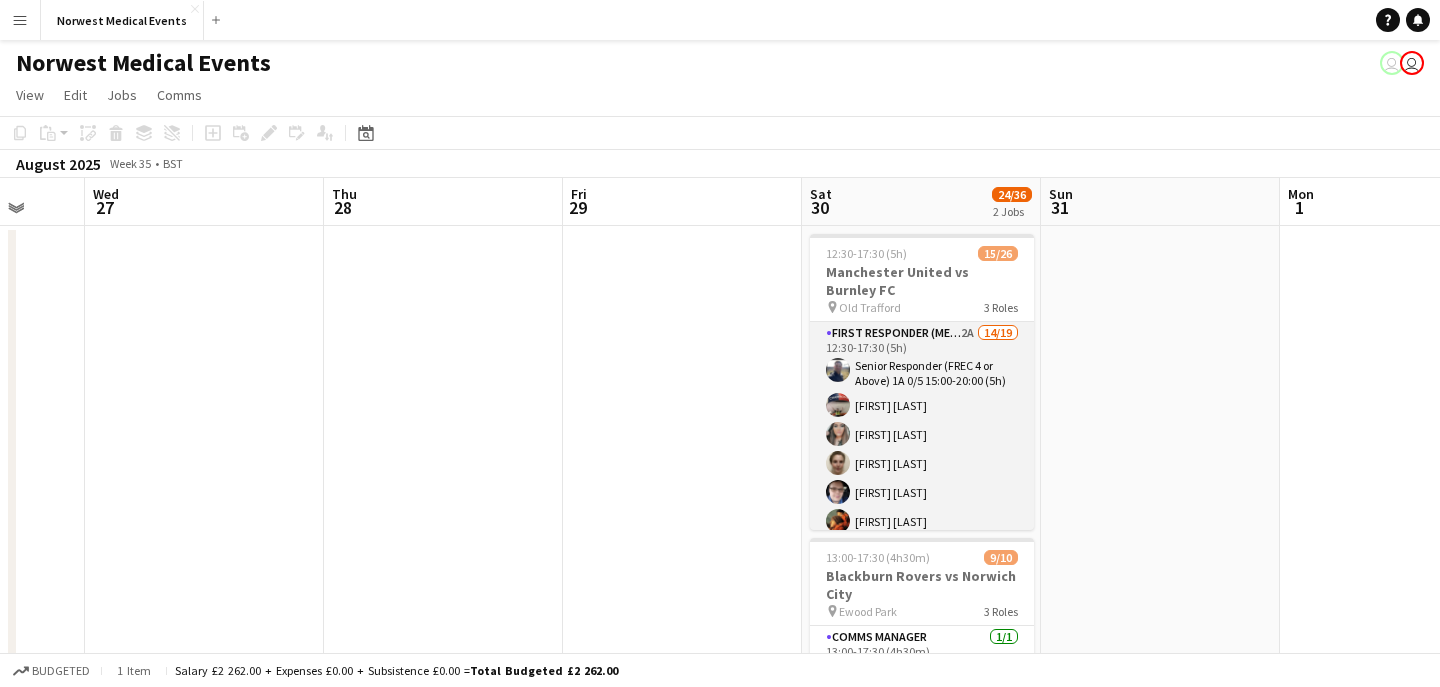 click on "First Responder (Medical)    2A   14/19   12:30-17:30 (5h)
Rory Murphy Salvatore Mendola Kayleigh O'Donnell Joanne Rocca Phil Brown Ashley Reay Chloe Webster William Baldwin Nathan Moon Laura Rimmer Keith Russell Liam O'Grady Andrew Ingram Jordan Preston
single-neutral-actions
single-neutral-actions
single-neutral-actions
single-neutral-actions
single-neutral-actions" at bounding box center [922, 620] 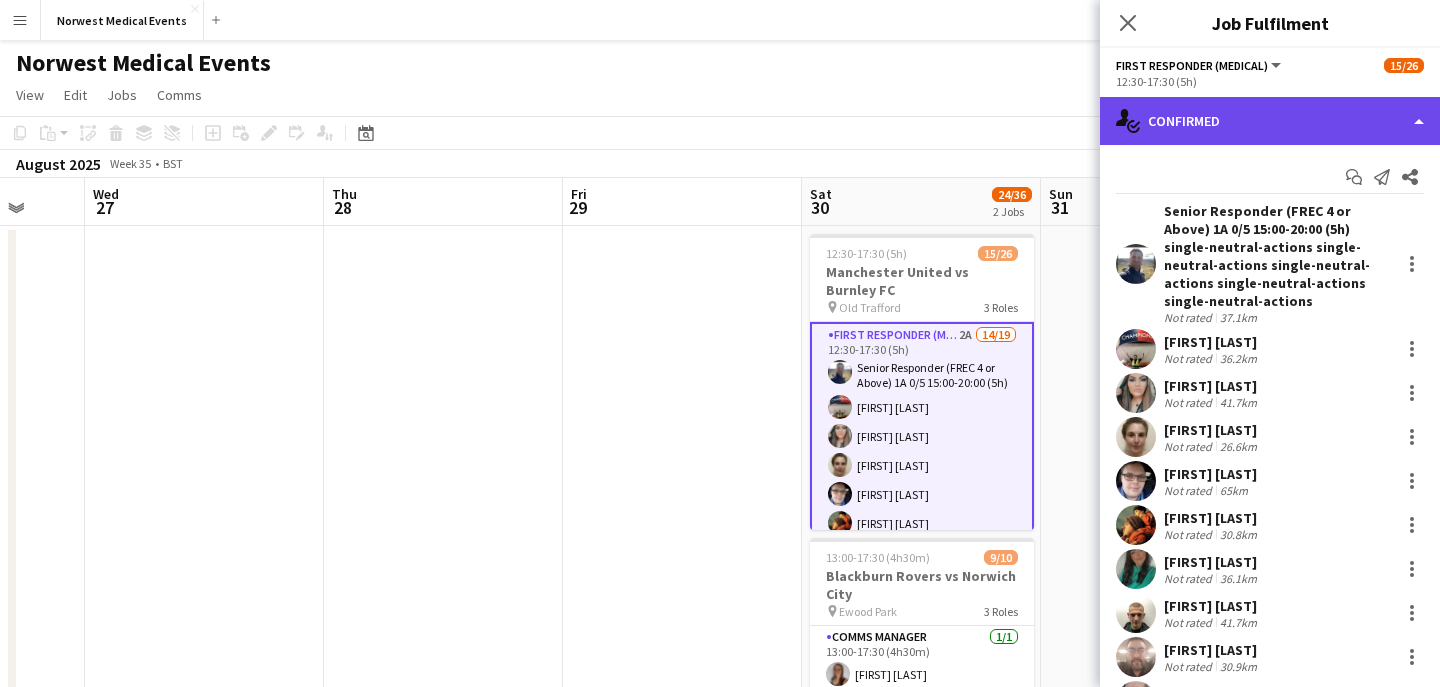 click on "single-neutral-actions-check-2
Confirmed" 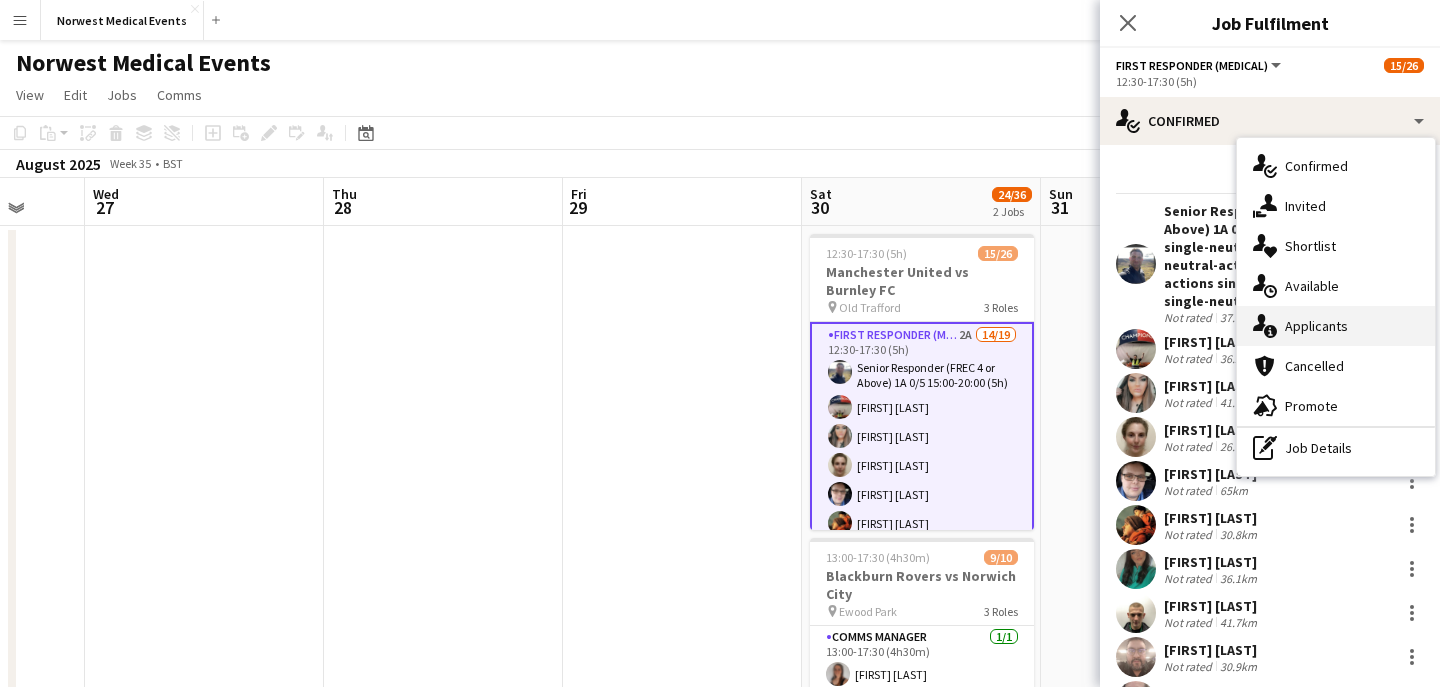click on "single-neutral-actions-information
Applicants" at bounding box center (1336, 326) 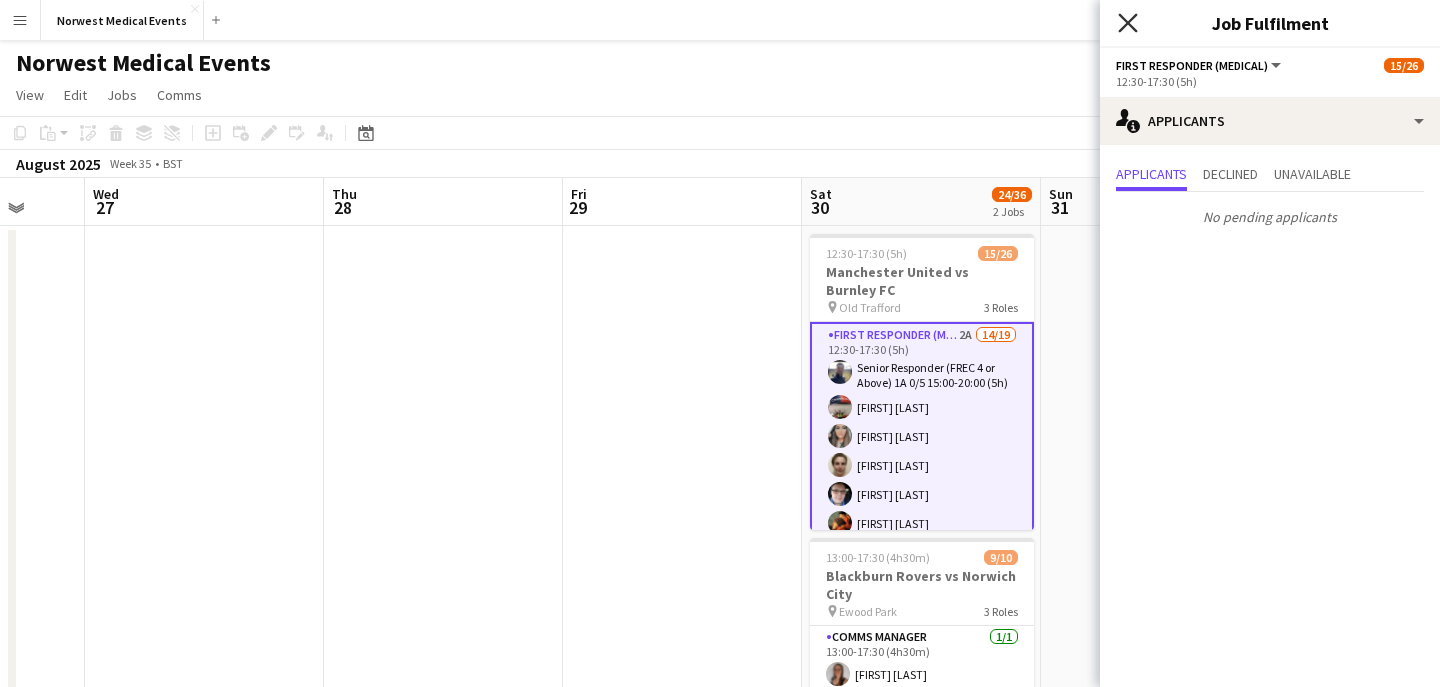 click on "Close pop-in" 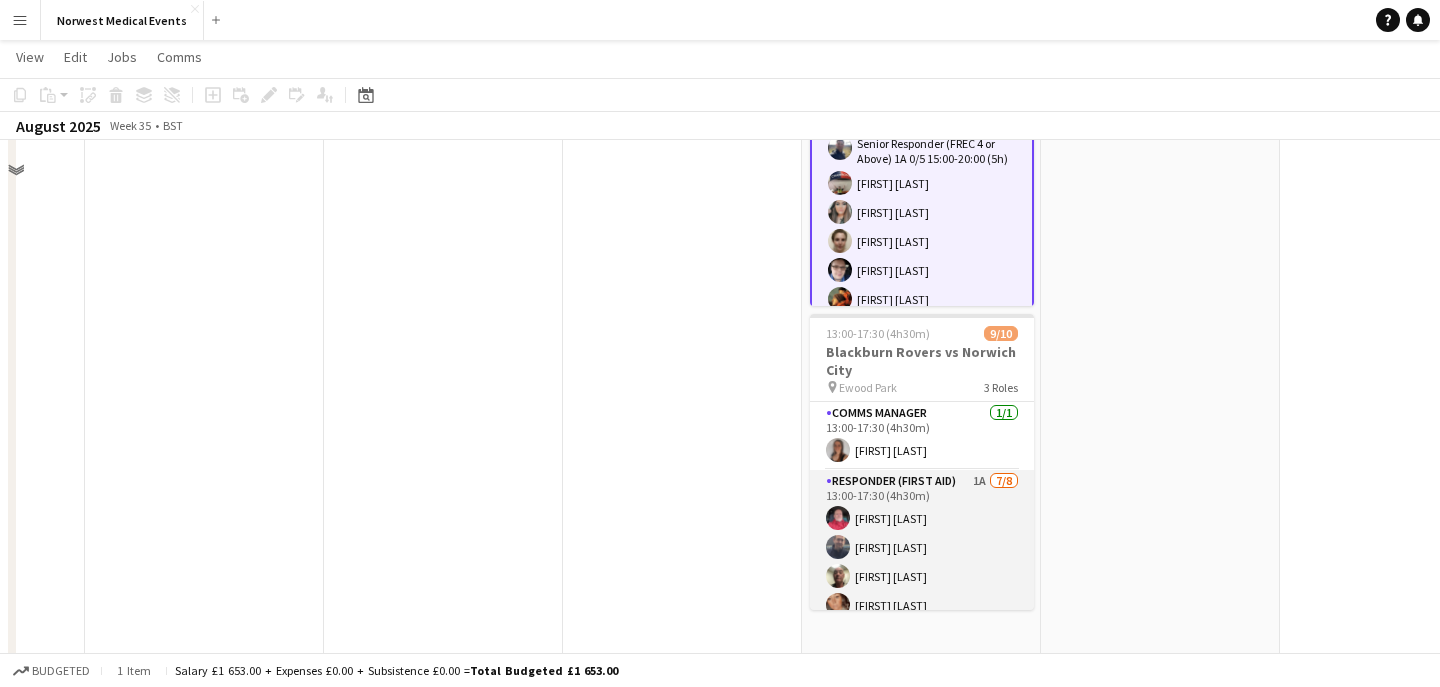 scroll, scrollTop: 245, scrollLeft: 0, axis: vertical 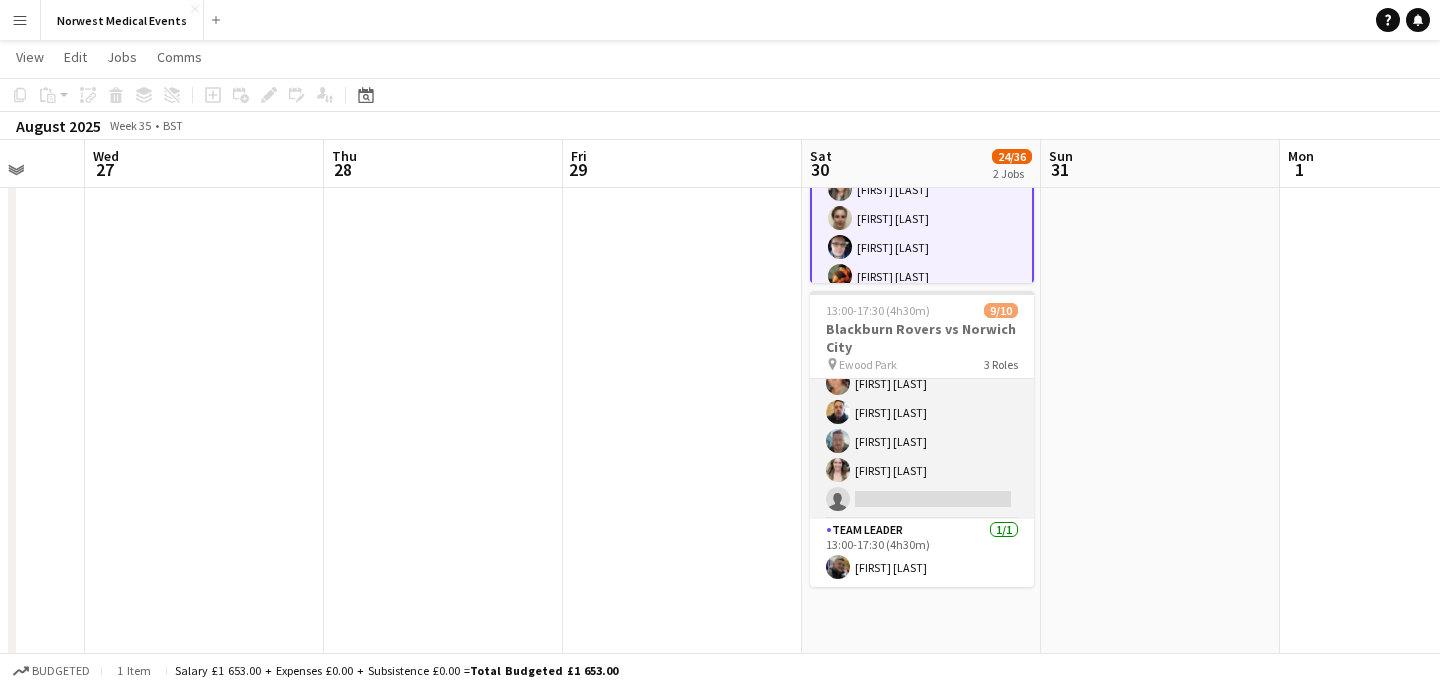 click on "Responder (First Aid)   1A   7/8   13:00-17:30 (4h30m)
Mark Smith Paul Walmsley John Kay Debie Walton Stuart Winstanley Steven Babington Rebecca Vose
single-neutral-actions" at bounding box center [922, 383] 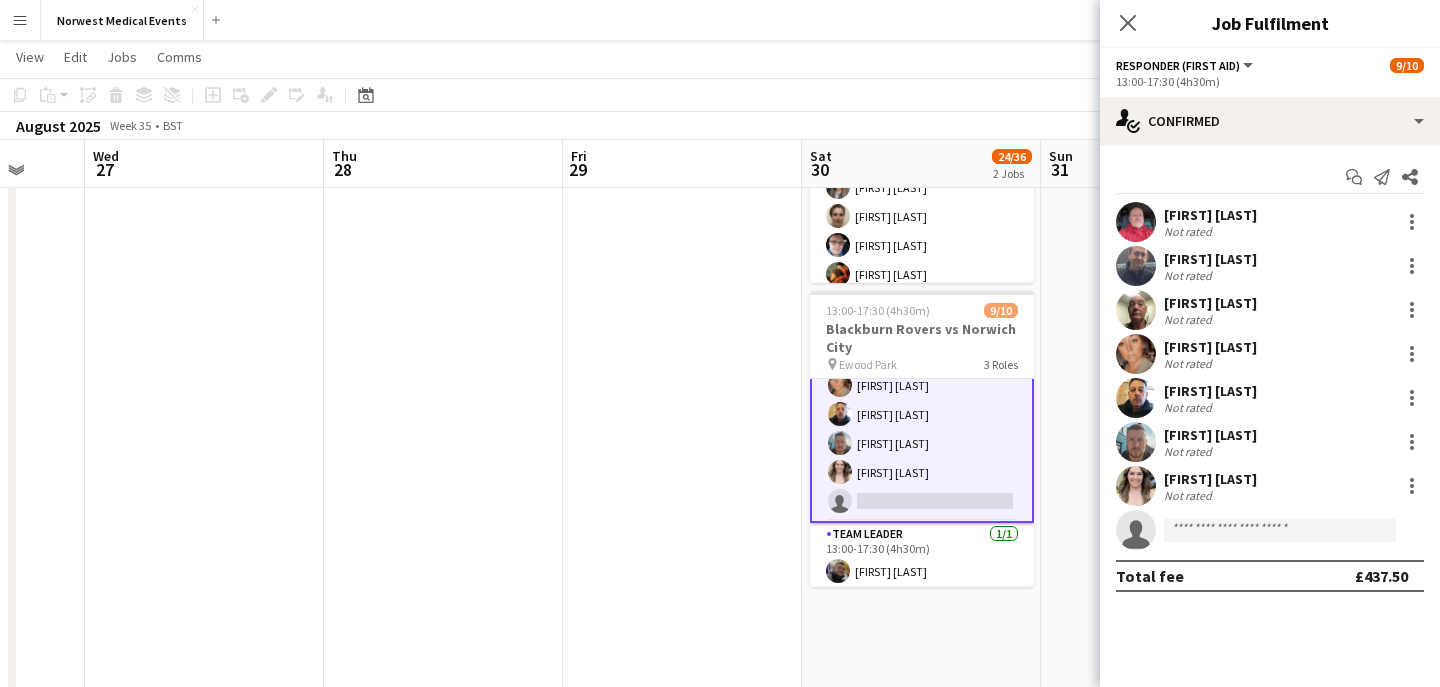 scroll, scrollTop: 201, scrollLeft: 0, axis: vertical 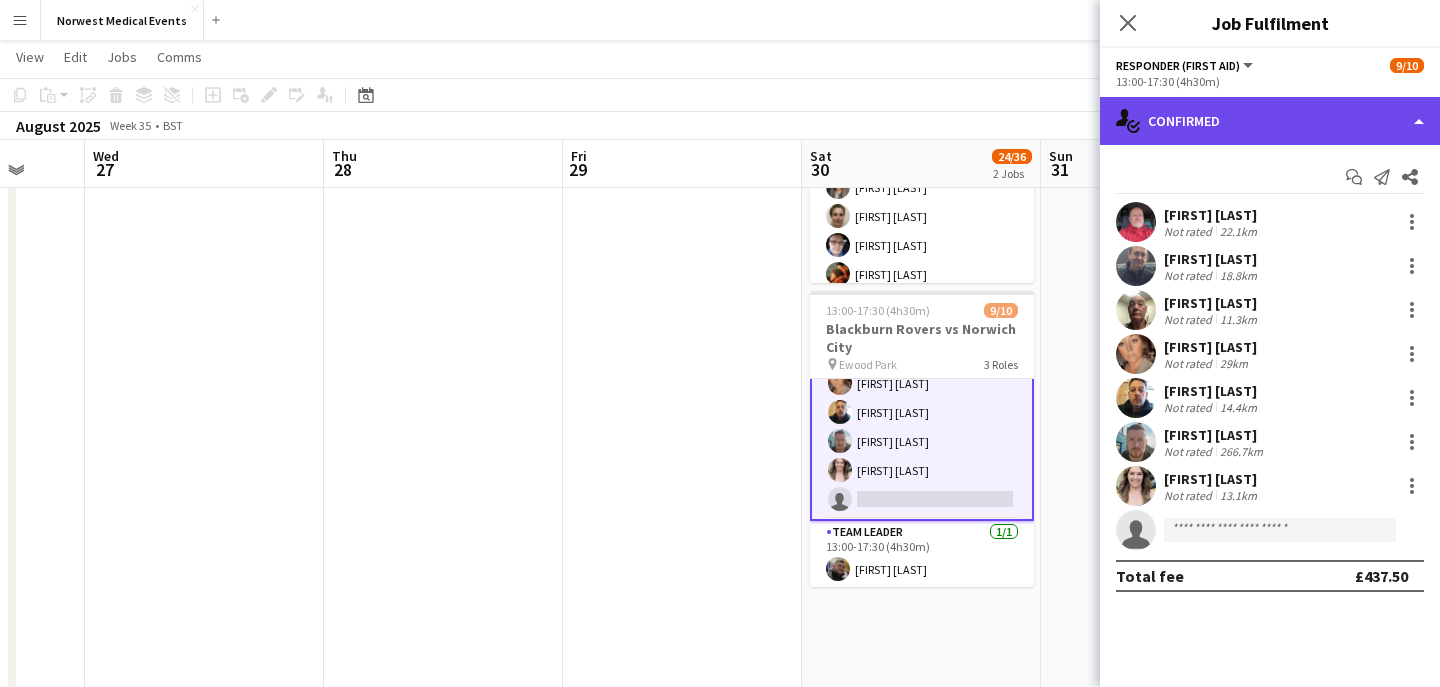 click on "single-neutral-actions-check-2
Confirmed" 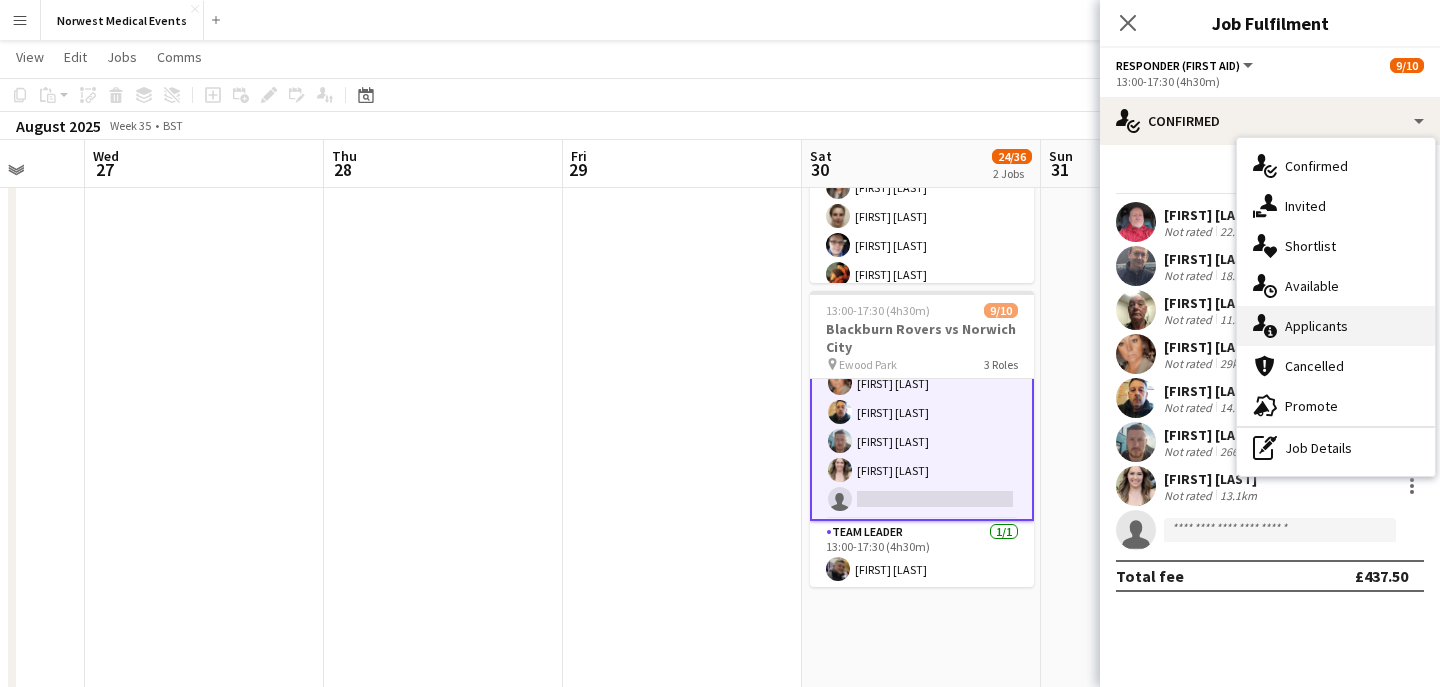 click on "single-neutral-actions-information
Applicants" at bounding box center [1336, 326] 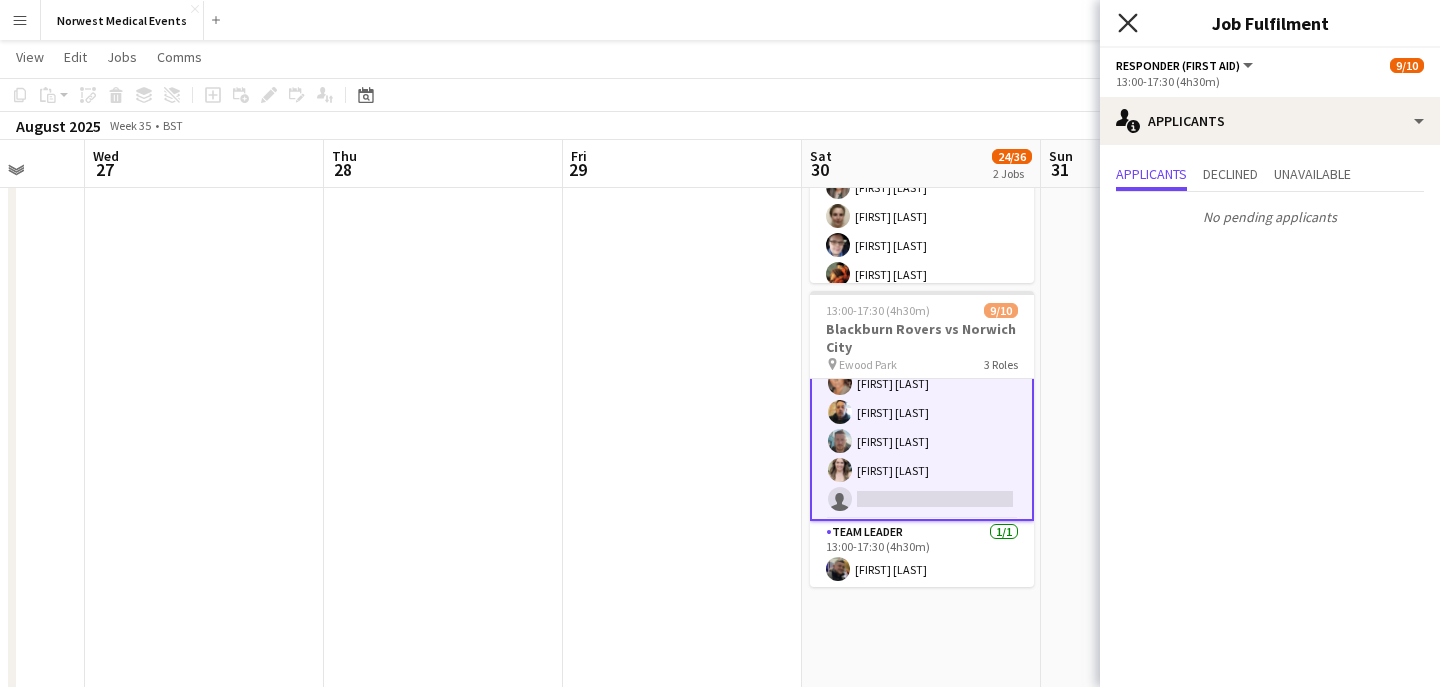 click on "Close pop-in" 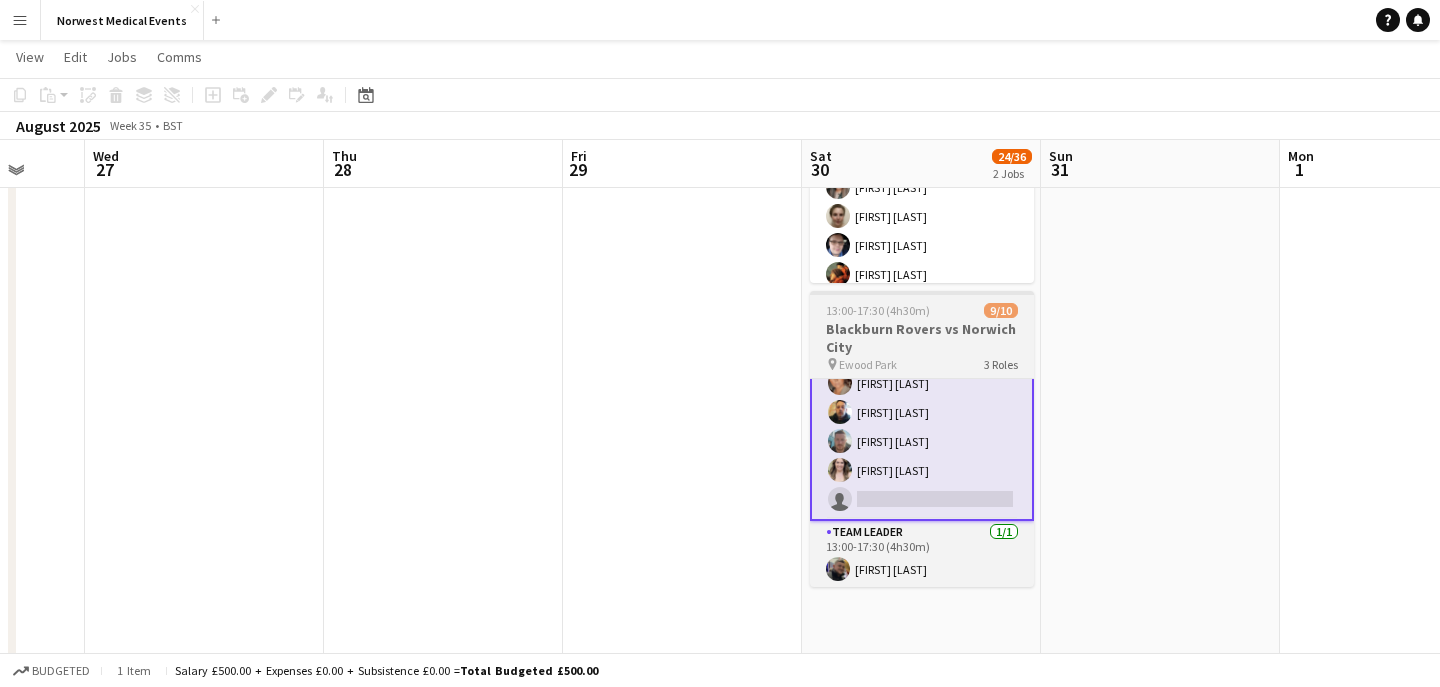 scroll, scrollTop: 0, scrollLeft: 0, axis: both 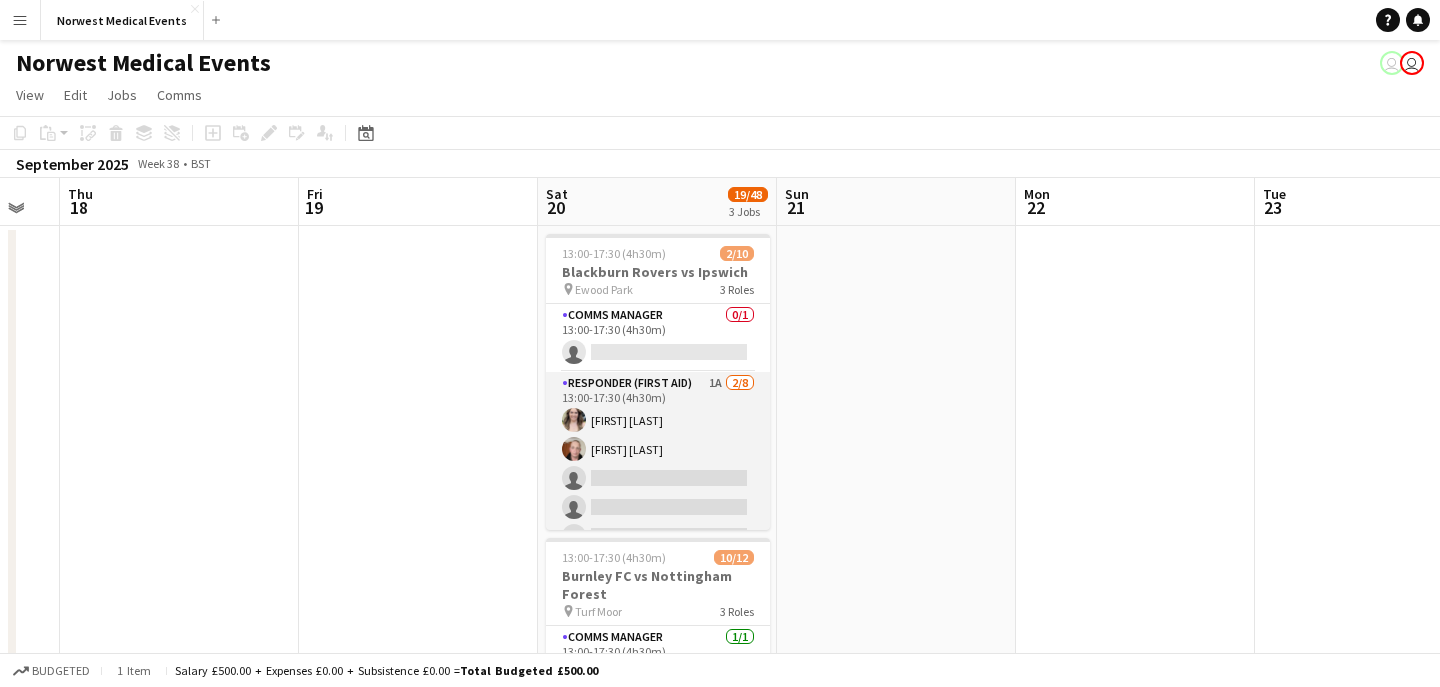 click on "Responder (First Aid)   1A   2/8   13:00-17:30 (4h30m)
Rebecca Vose Doug Black
single-neutral-actions
single-neutral-actions
single-neutral-actions
single-neutral-actions
single-neutral-actions
single-neutral-actions" at bounding box center (658, 507) 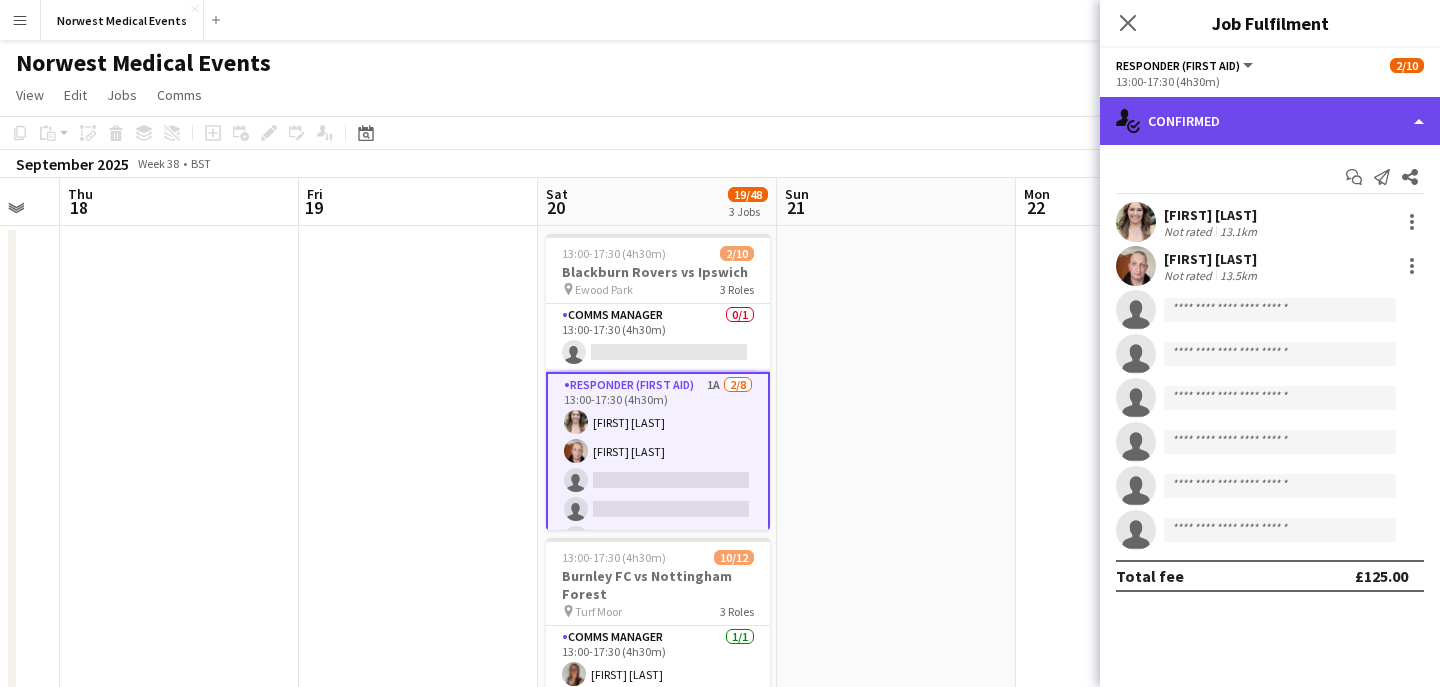 click on "single-neutral-actions-check-2
Confirmed" 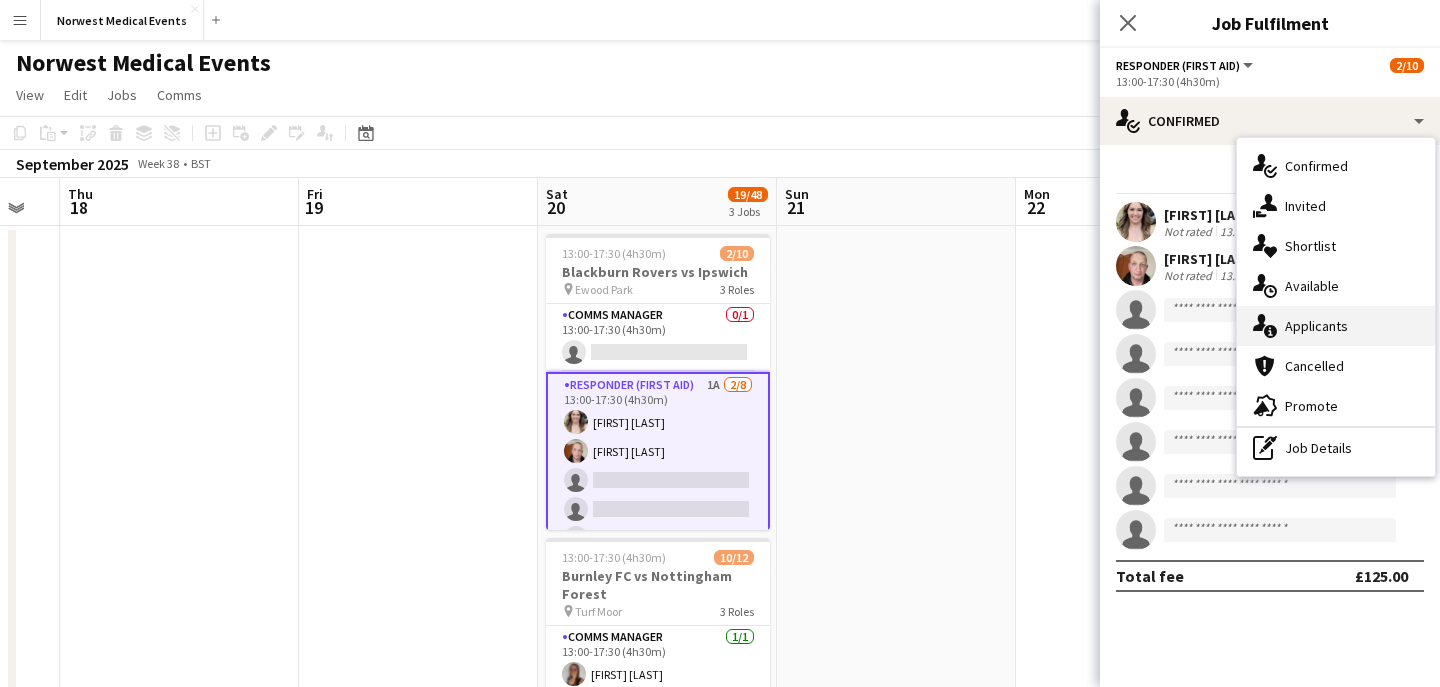 click on "single-neutral-actions-information
Applicants" at bounding box center [1336, 326] 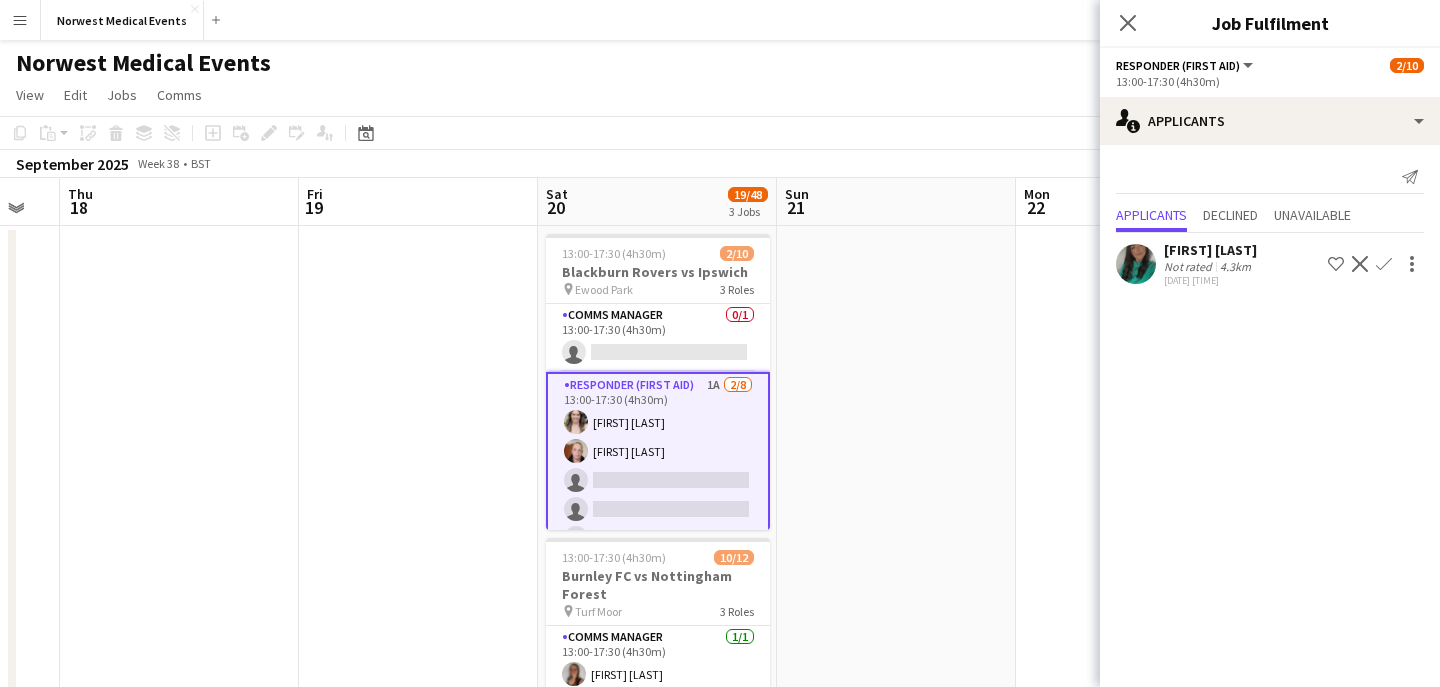 click on "Close pop-in" 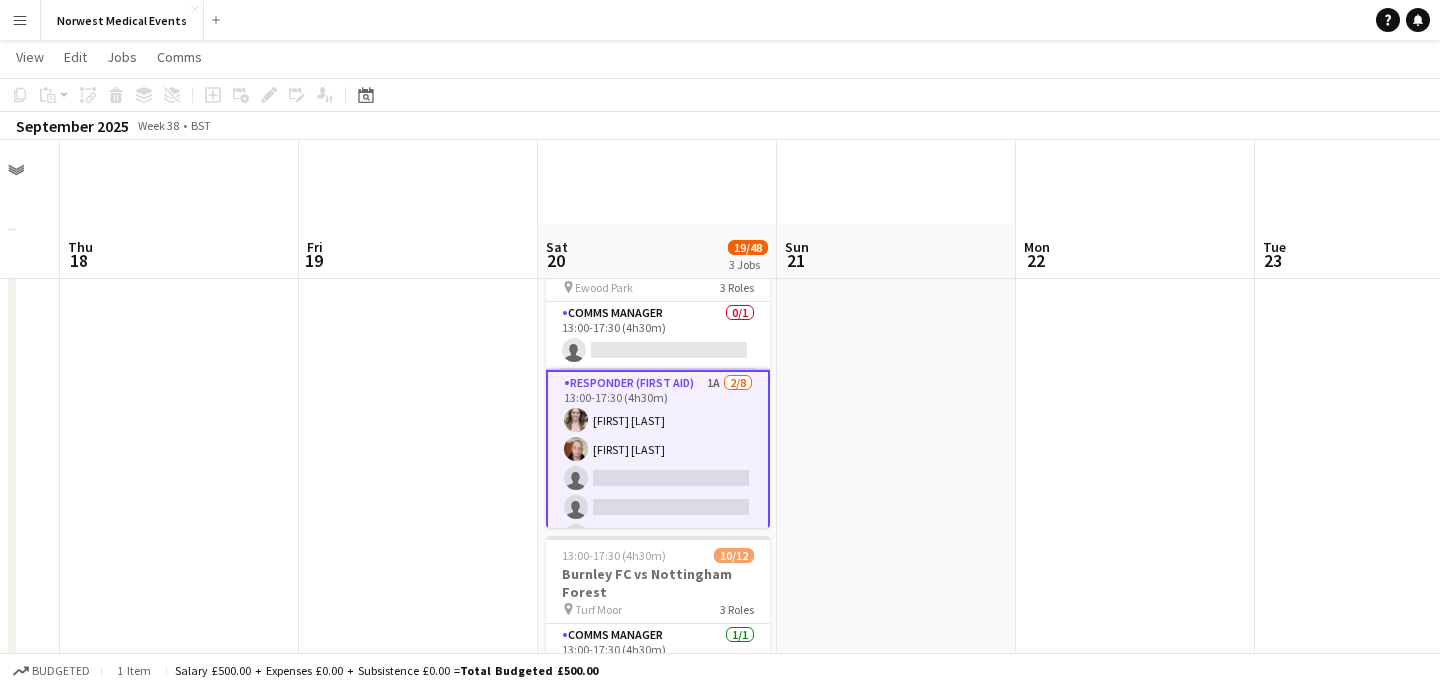 scroll, scrollTop: 279, scrollLeft: 0, axis: vertical 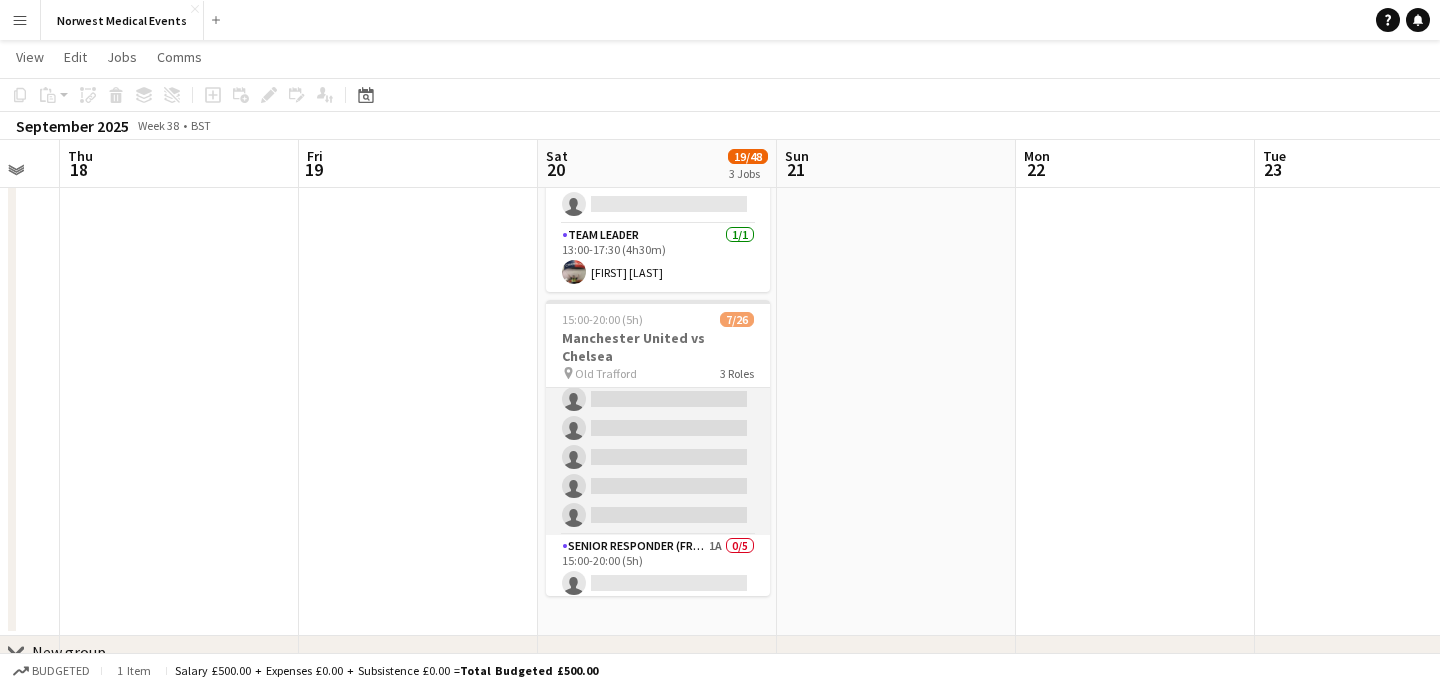 click on "First Responder (Medical)    7/19   15:00-20:00 (5h)
William Baldwin Phil Brown Kayleigh O'Donnell Natalie Clarke Anwen Reed Ruth Naylor-Thomas Jordan Preston
single-neutral-actions
single-neutral-actions
single-neutral-actions
single-neutral-actions
single-neutral-actions
single-neutral-actions
single-neutral-actions
single-neutral-actions
single-neutral-actions
single-neutral-actions
single-neutral-actions
single-neutral-actions" at bounding box center [658, 240] 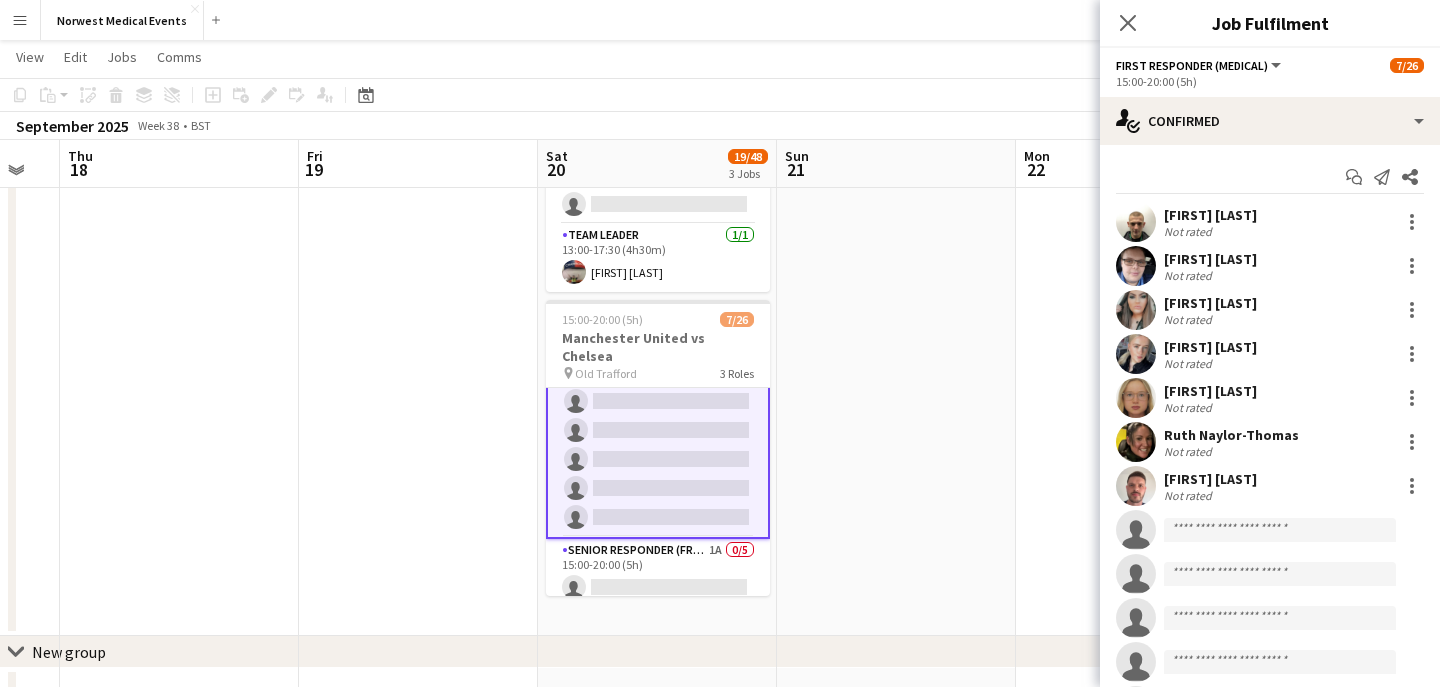 scroll, scrollTop: 445, scrollLeft: 0, axis: vertical 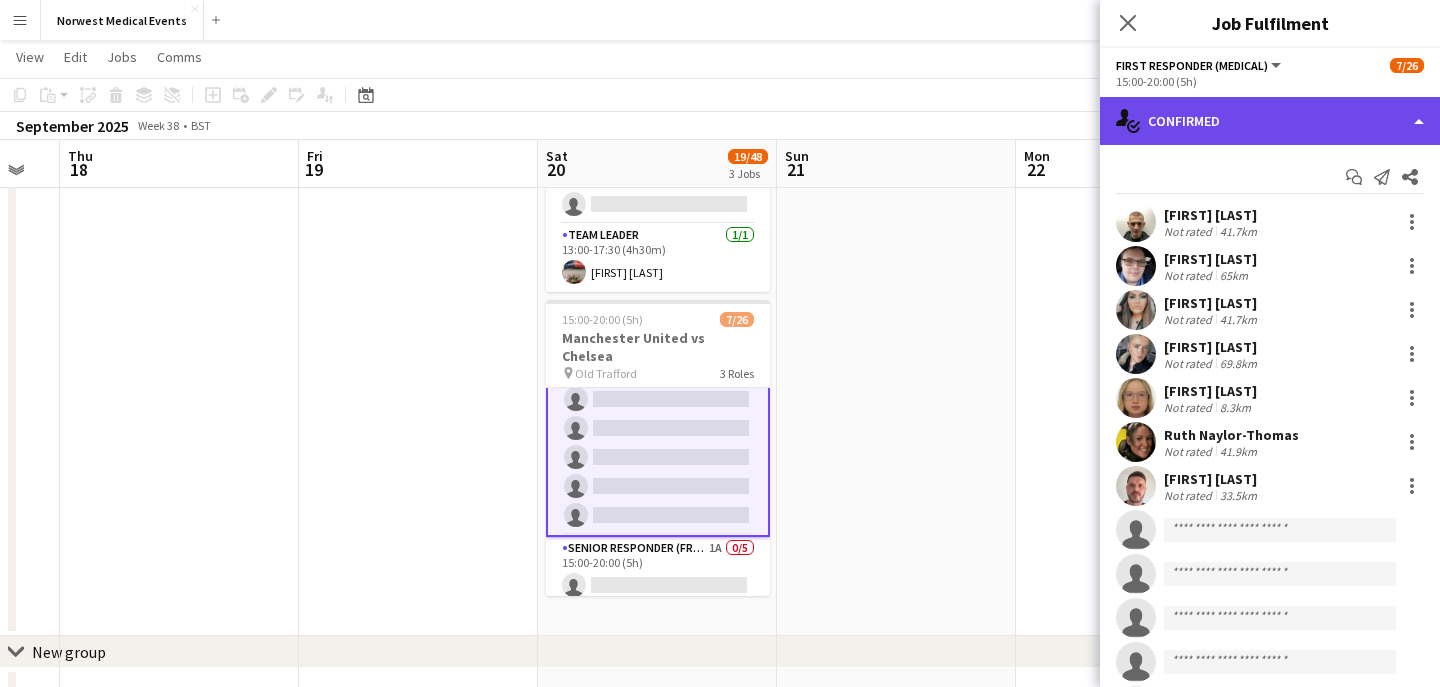 click on "single-neutral-actions-check-2
Confirmed" 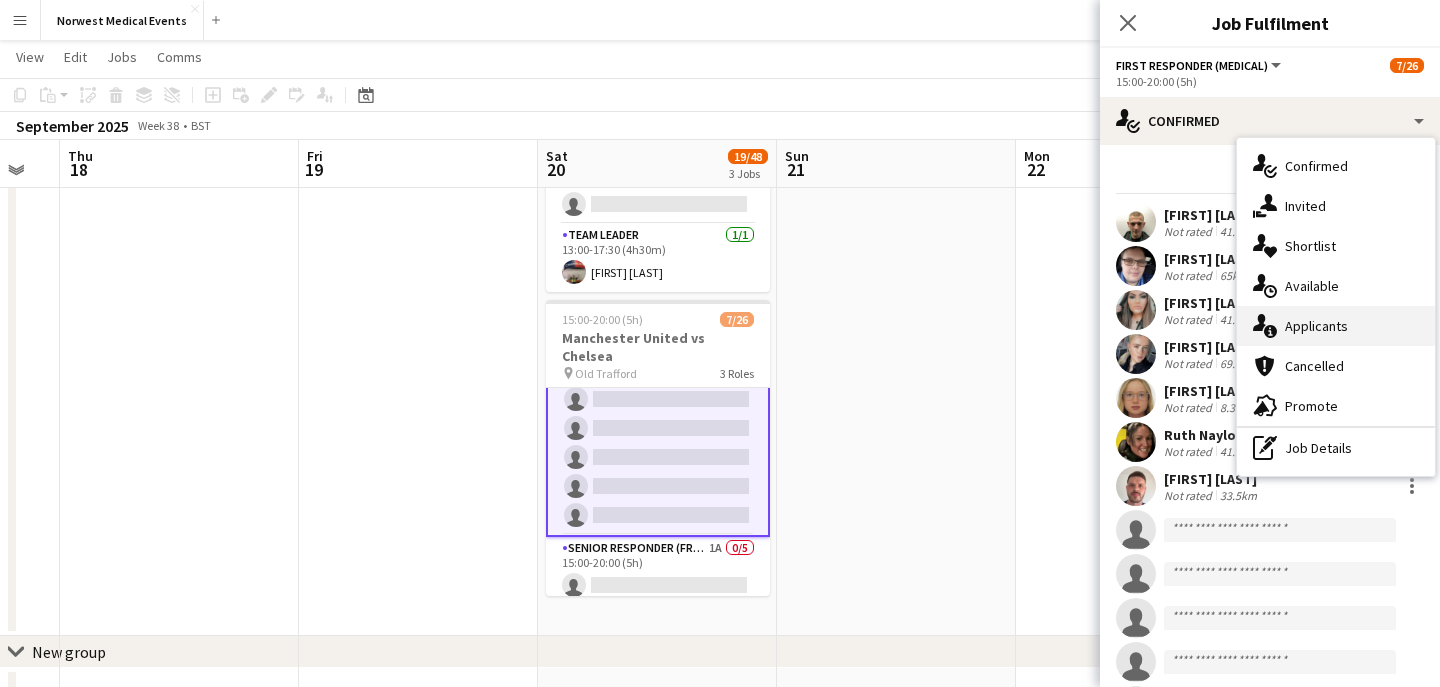 click on "single-neutral-actions-information
Applicants" at bounding box center [1336, 326] 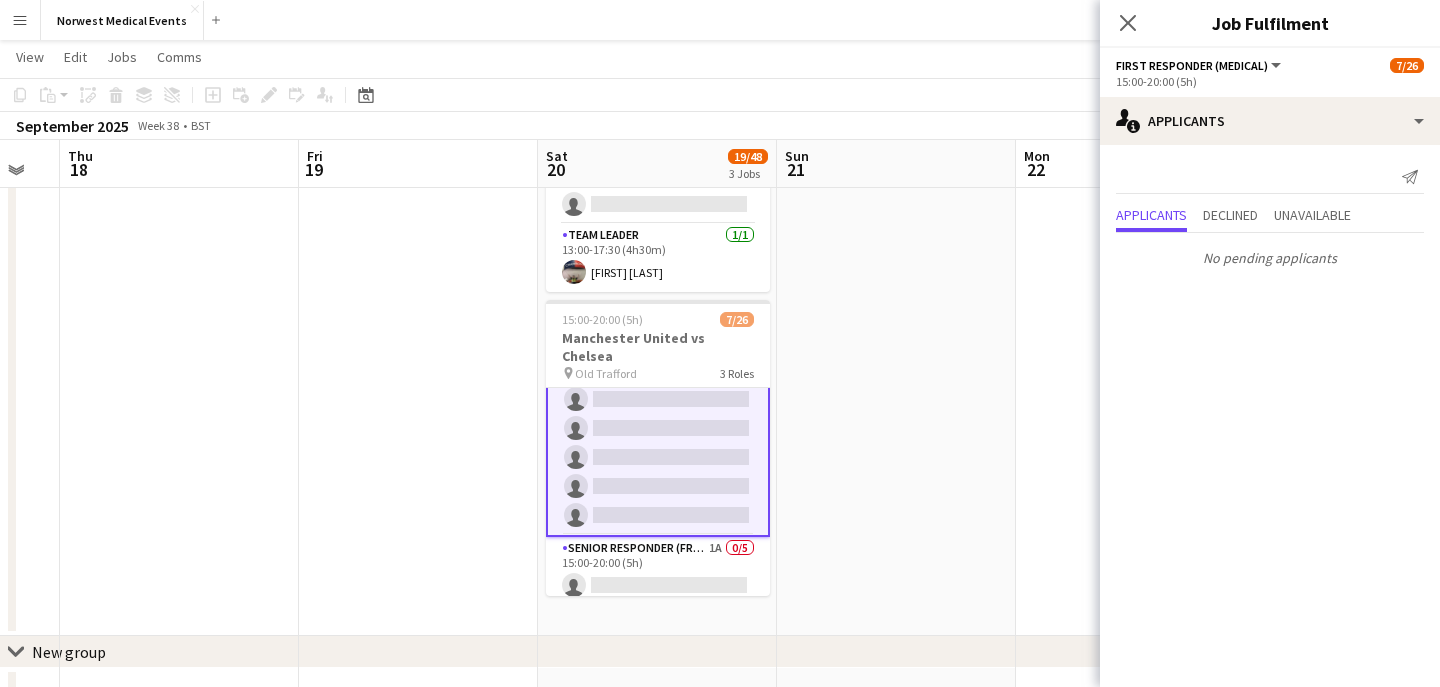 click on "Close pop-in" 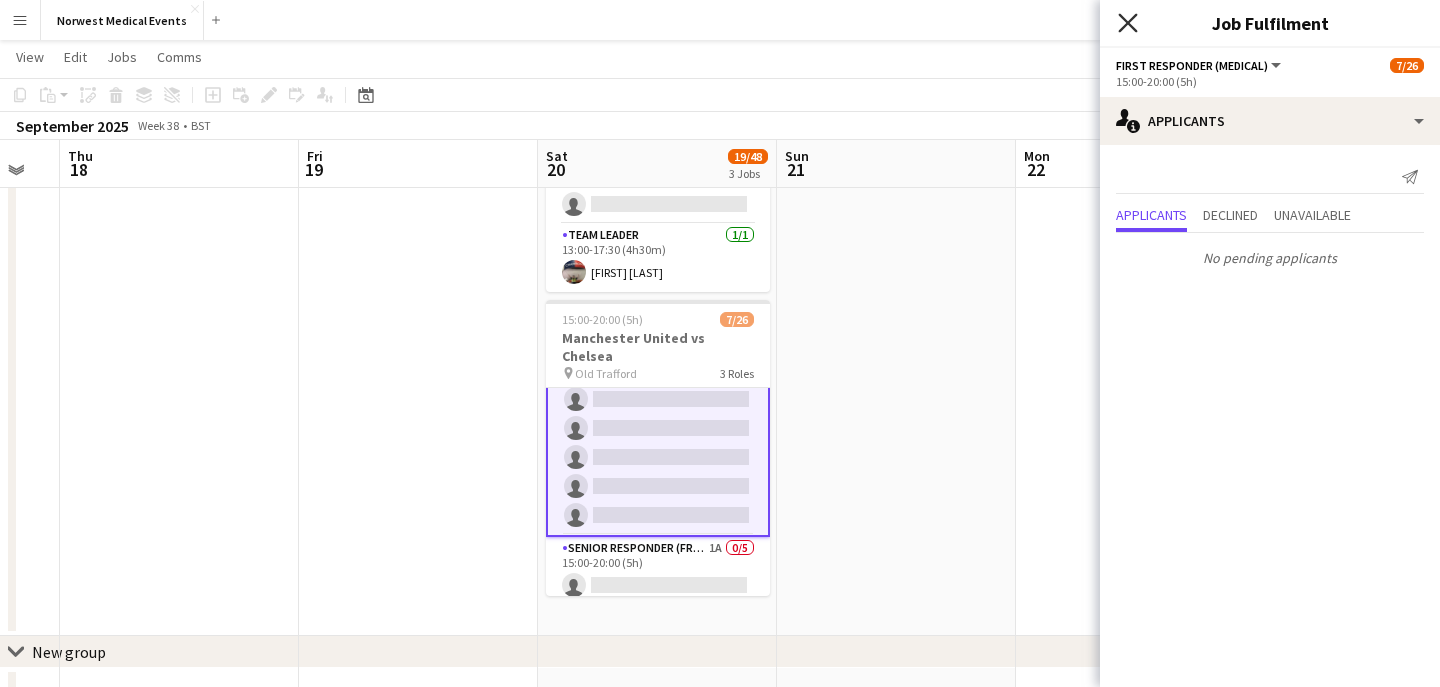 click 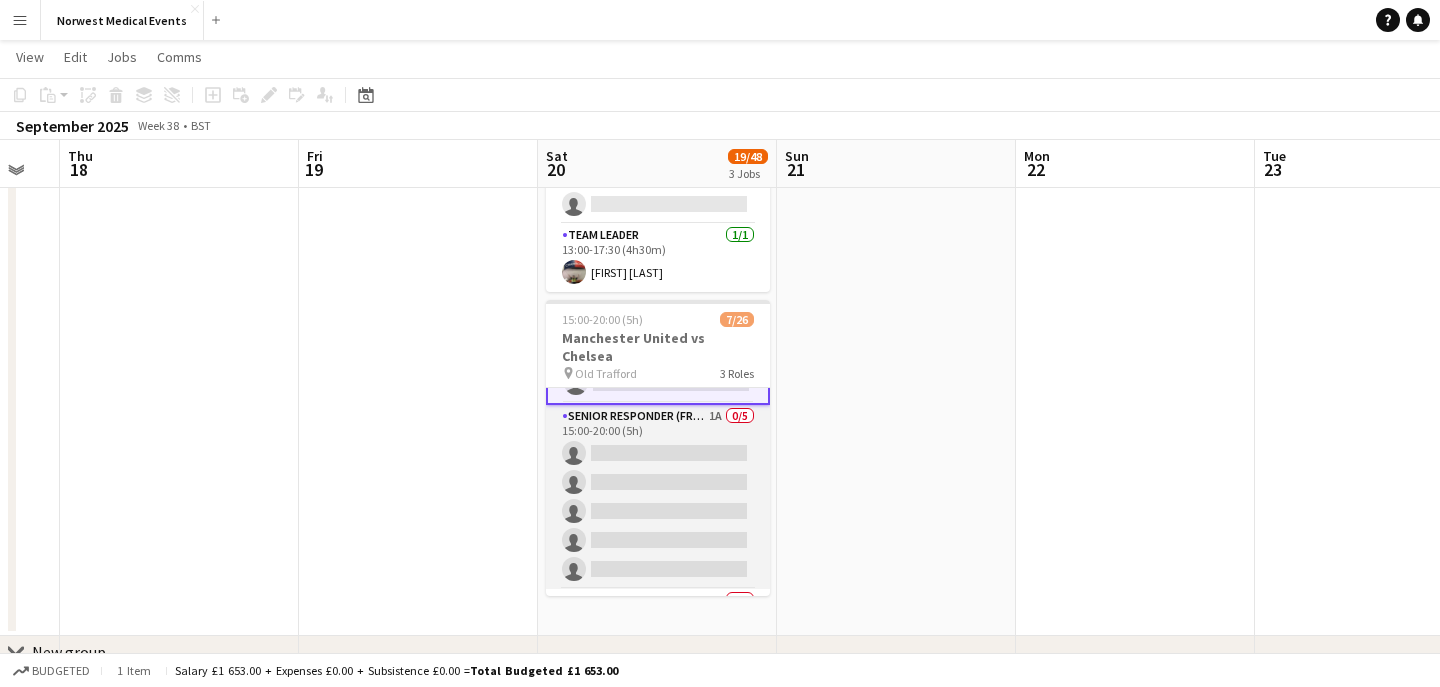 click on "Senior Responder (FREC 4 or Above)    1A   0/5   15:00-20:00 (5h)
single-neutral-actions
single-neutral-actions
single-neutral-actions
single-neutral-actions
single-neutral-actions" at bounding box center [658, 497] 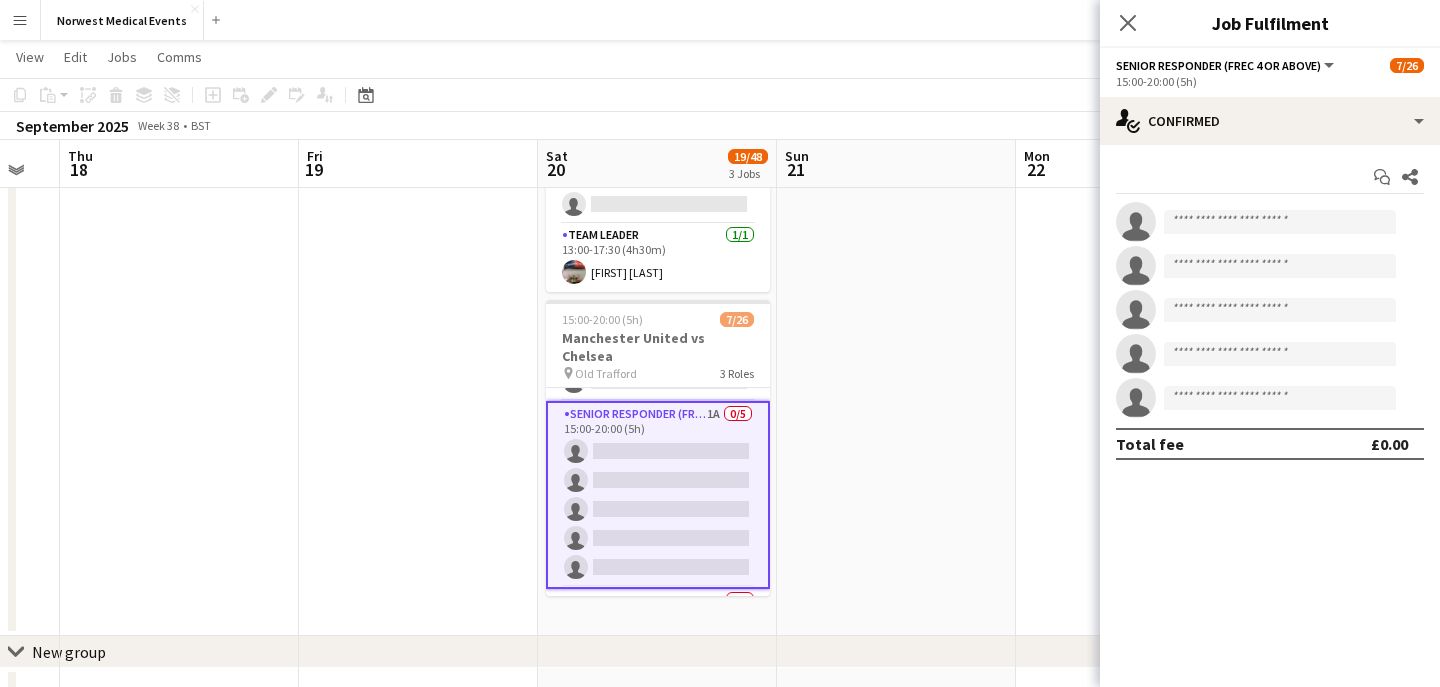 scroll, scrollTop: 575, scrollLeft: 0, axis: vertical 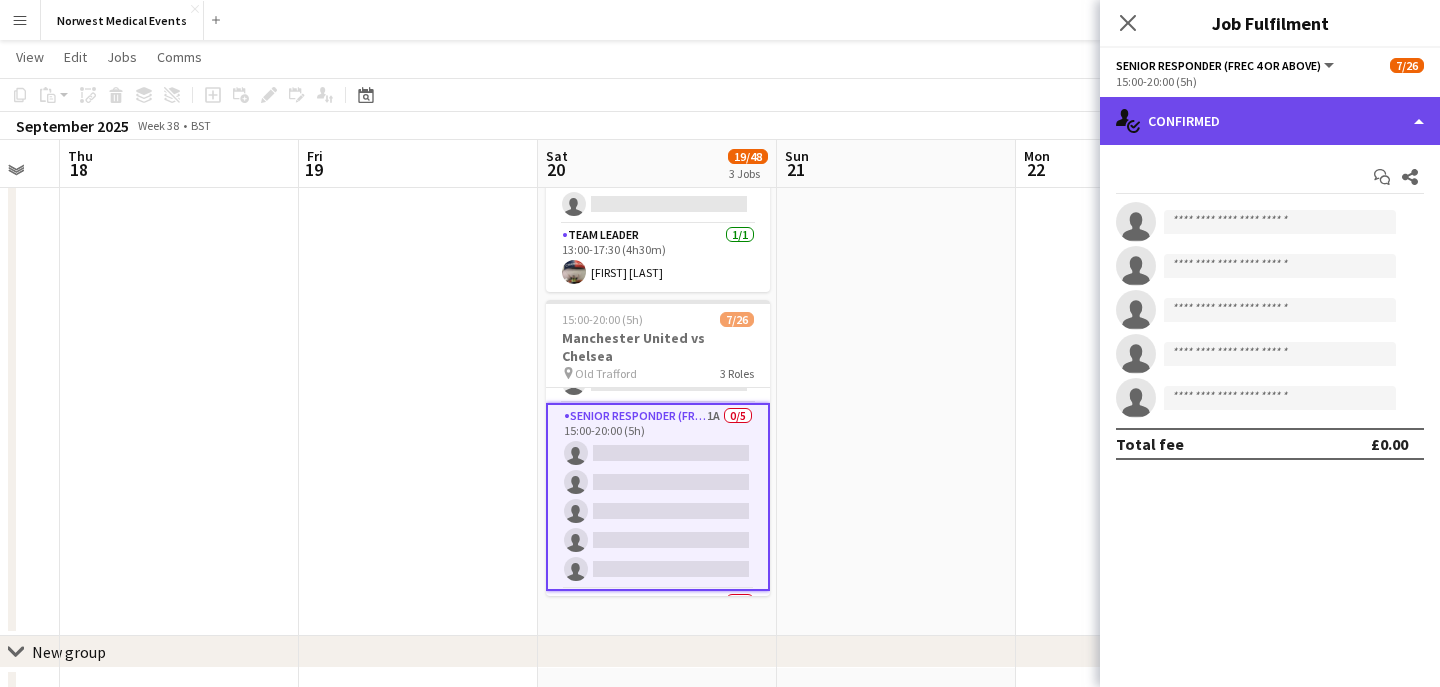 click on "single-neutral-actions-check-2
Confirmed" 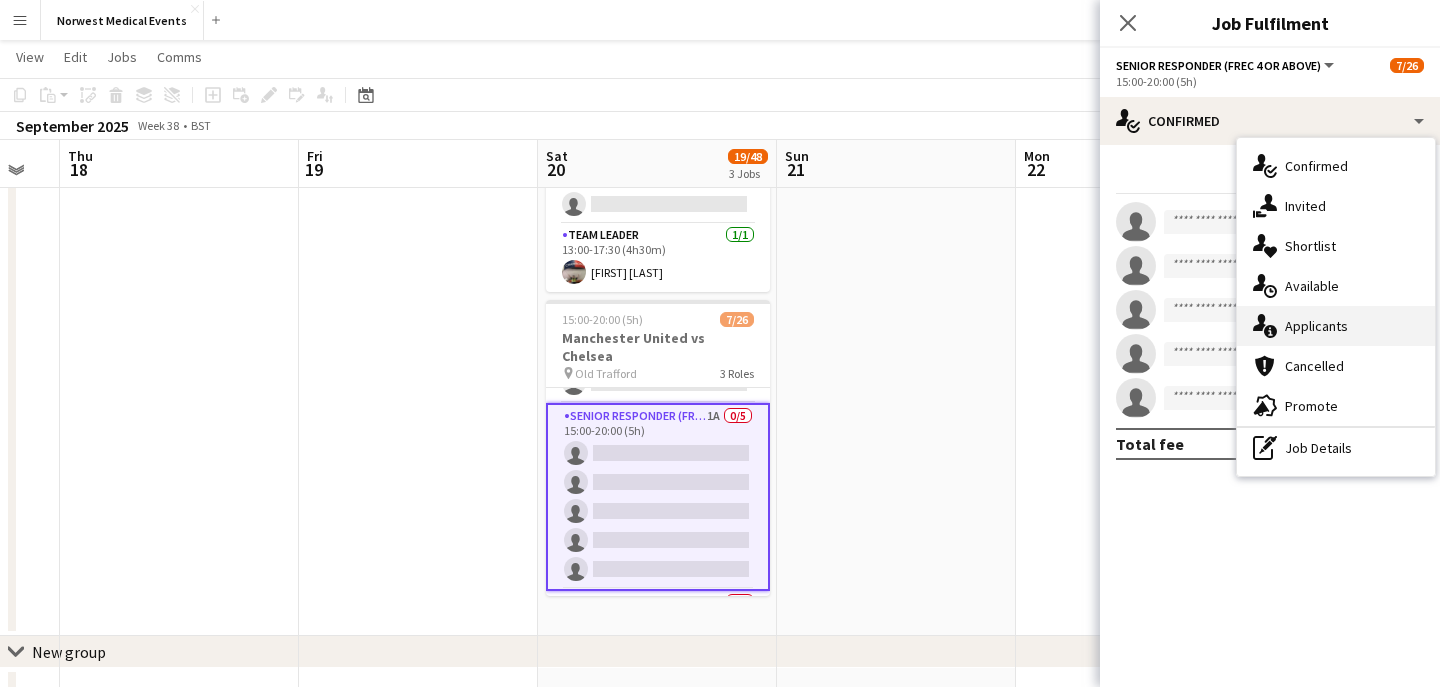 click on "single-neutral-actions-information
Applicants" at bounding box center [1336, 326] 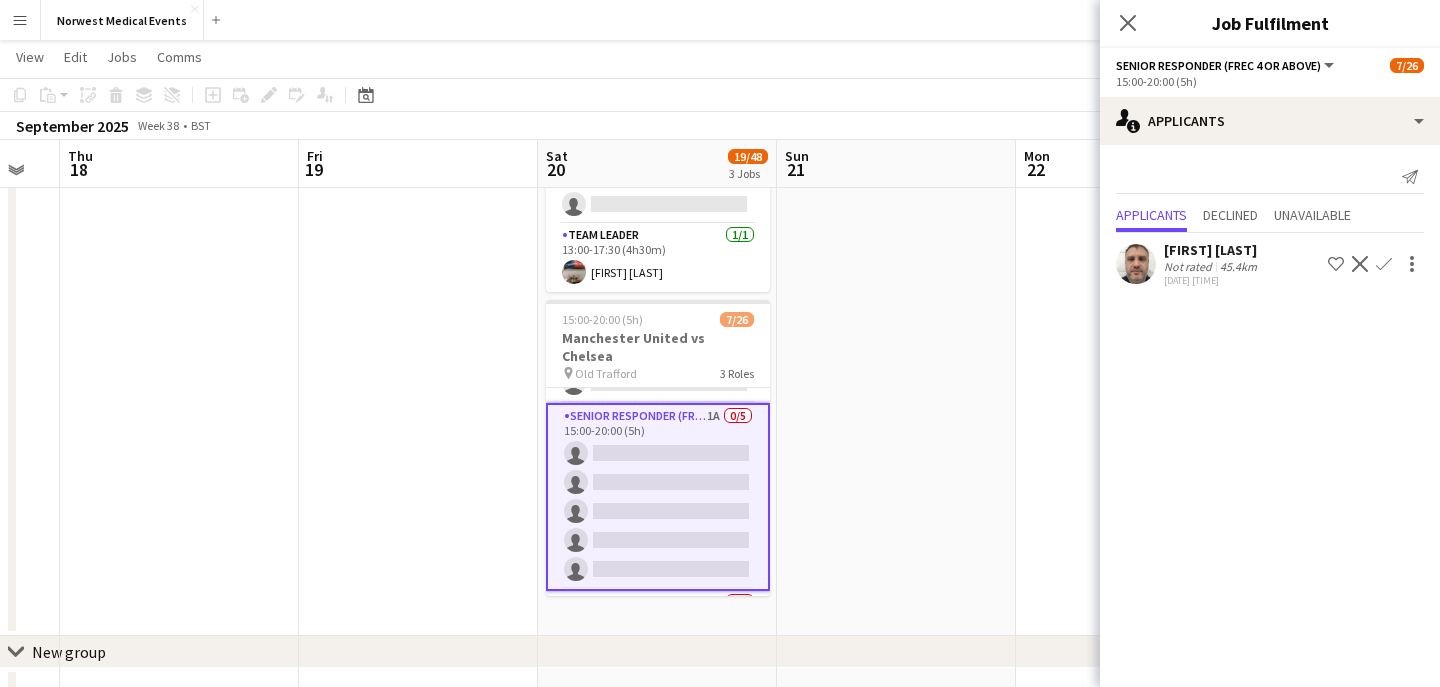 click on "Confirm" 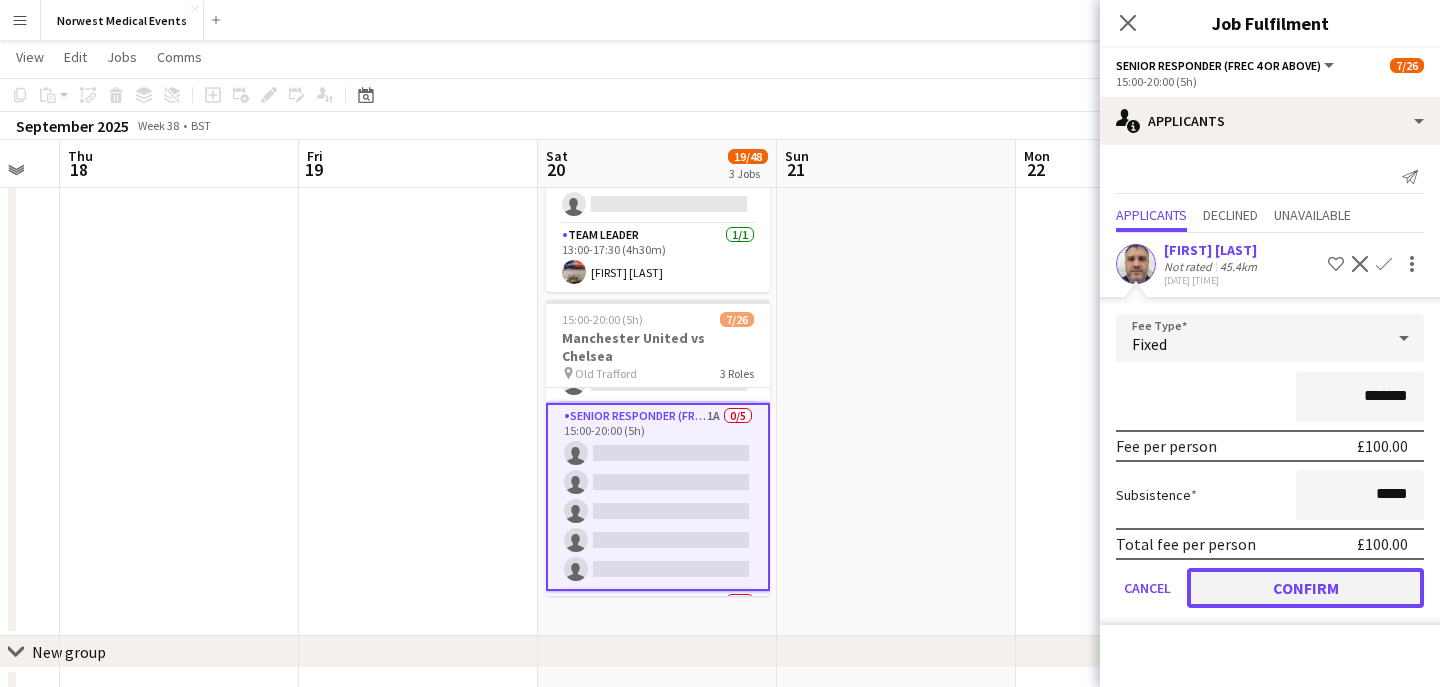 click on "Confirm" 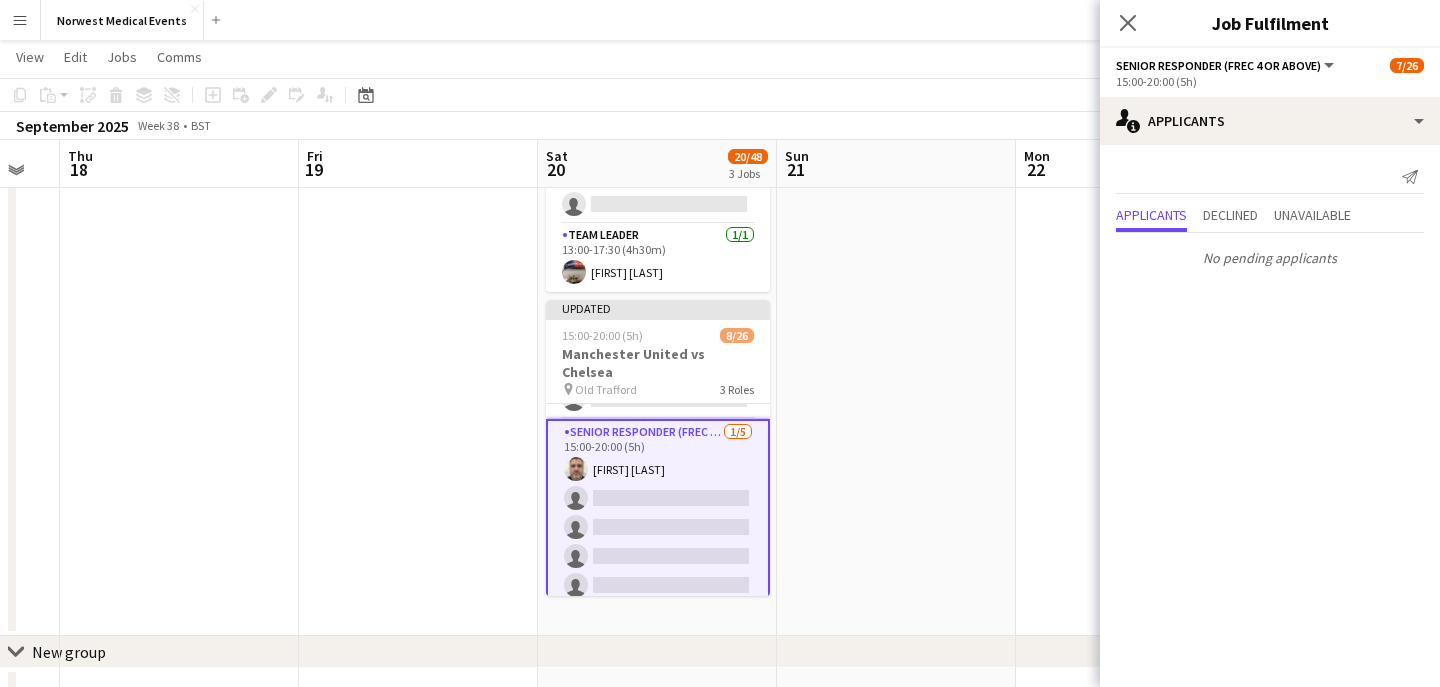 click 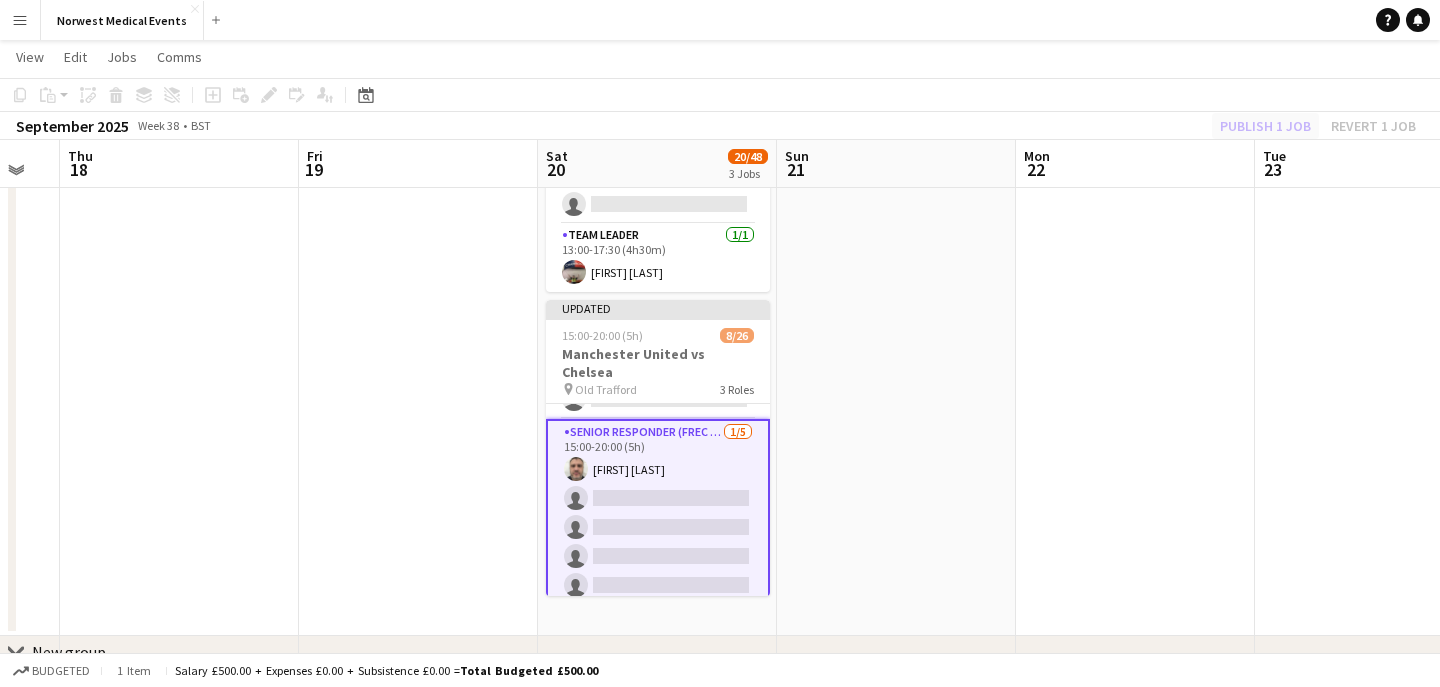 click on "Publish 1 job   Revert 1 job" 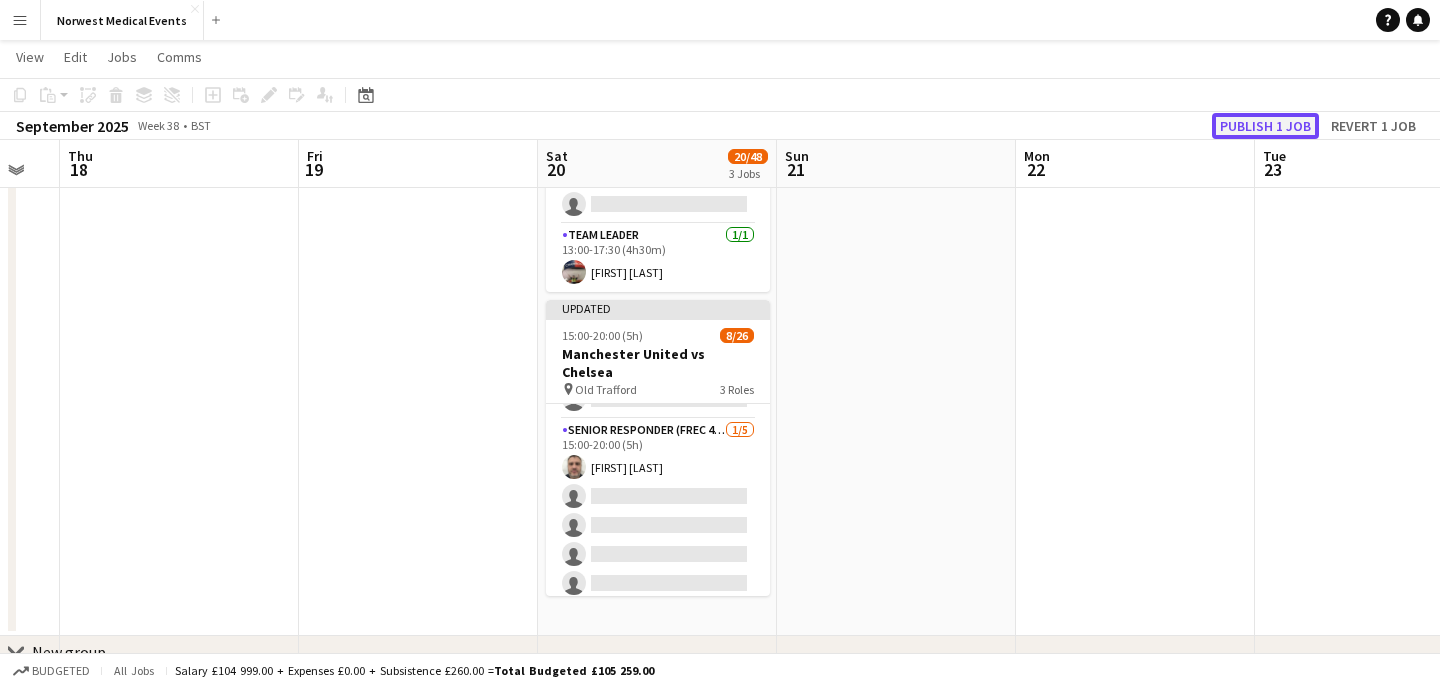 click on "Publish 1 job" 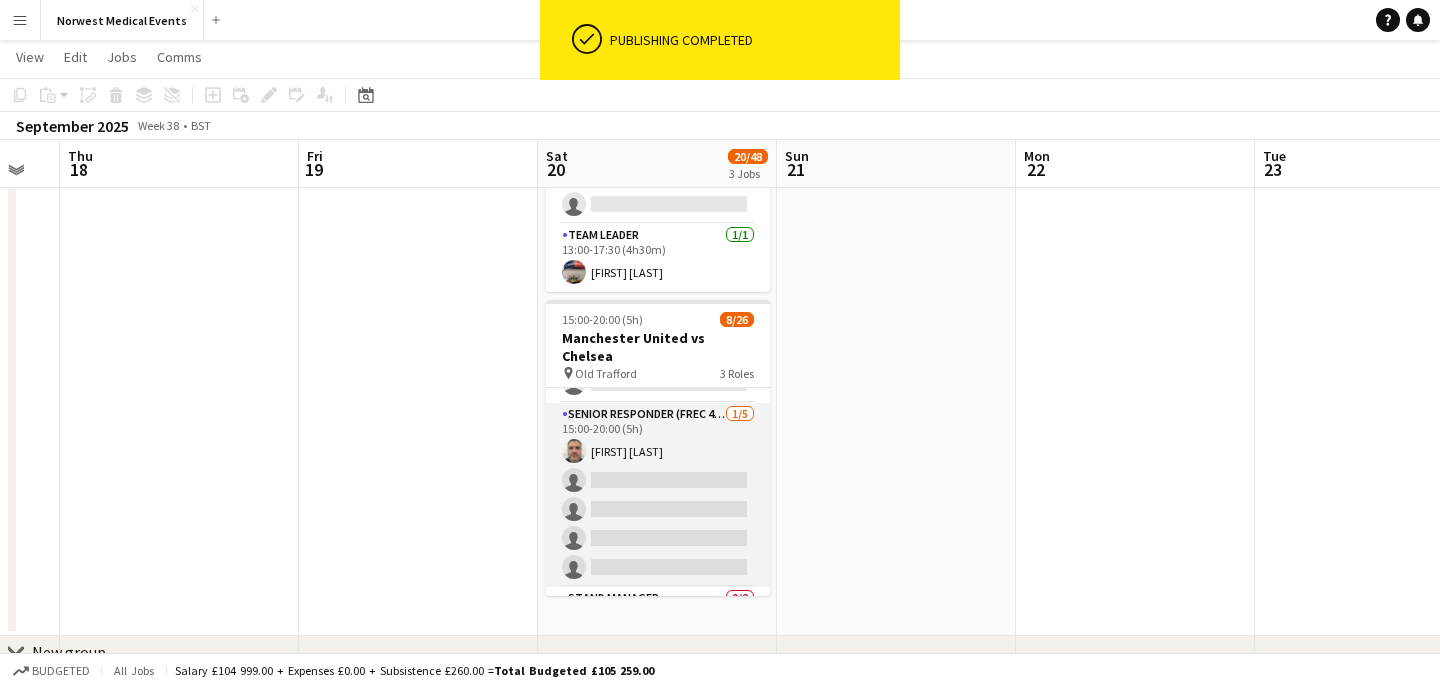 scroll, scrollTop: 645, scrollLeft: 0, axis: vertical 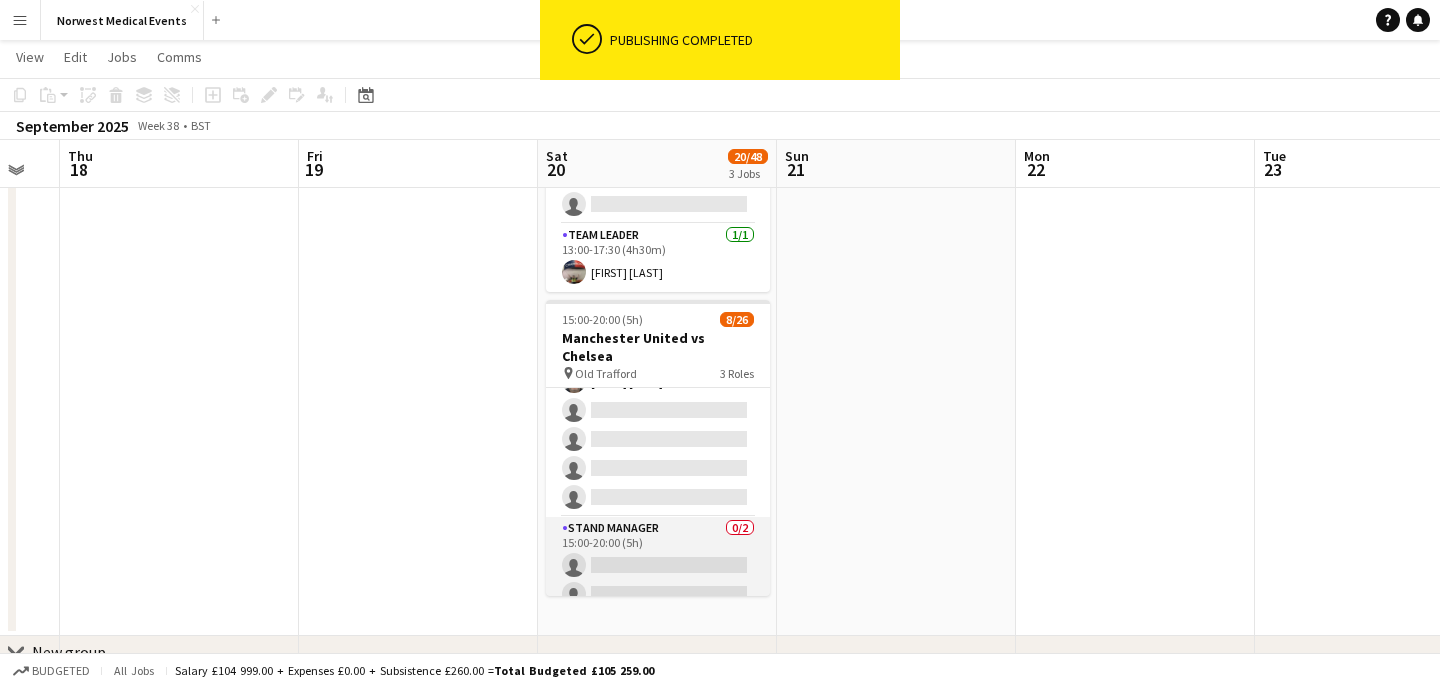 click on "Stand Manager   0/2   15:00-20:00 (5h)
single-neutral-actions
single-neutral-actions" at bounding box center [658, 565] 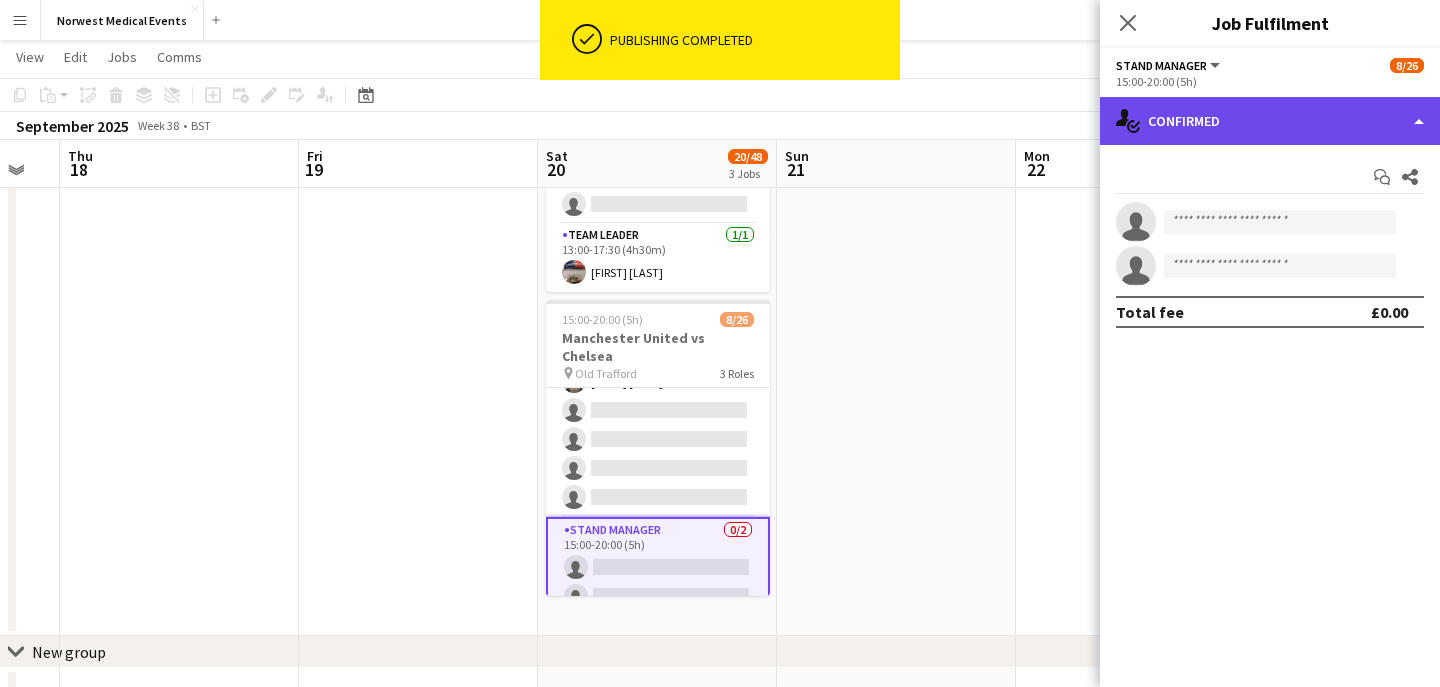click on "single-neutral-actions-check-2
Confirmed" 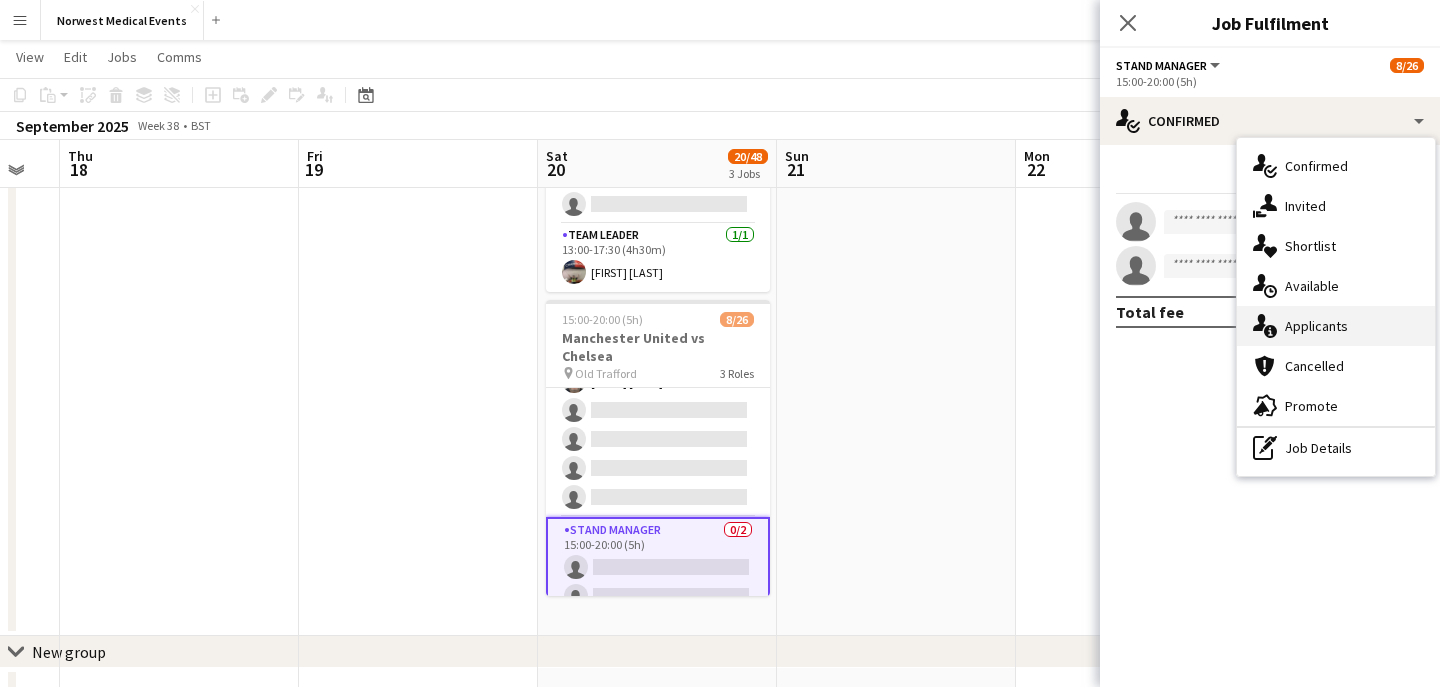 click on "single-neutral-actions-information
Applicants" at bounding box center (1336, 326) 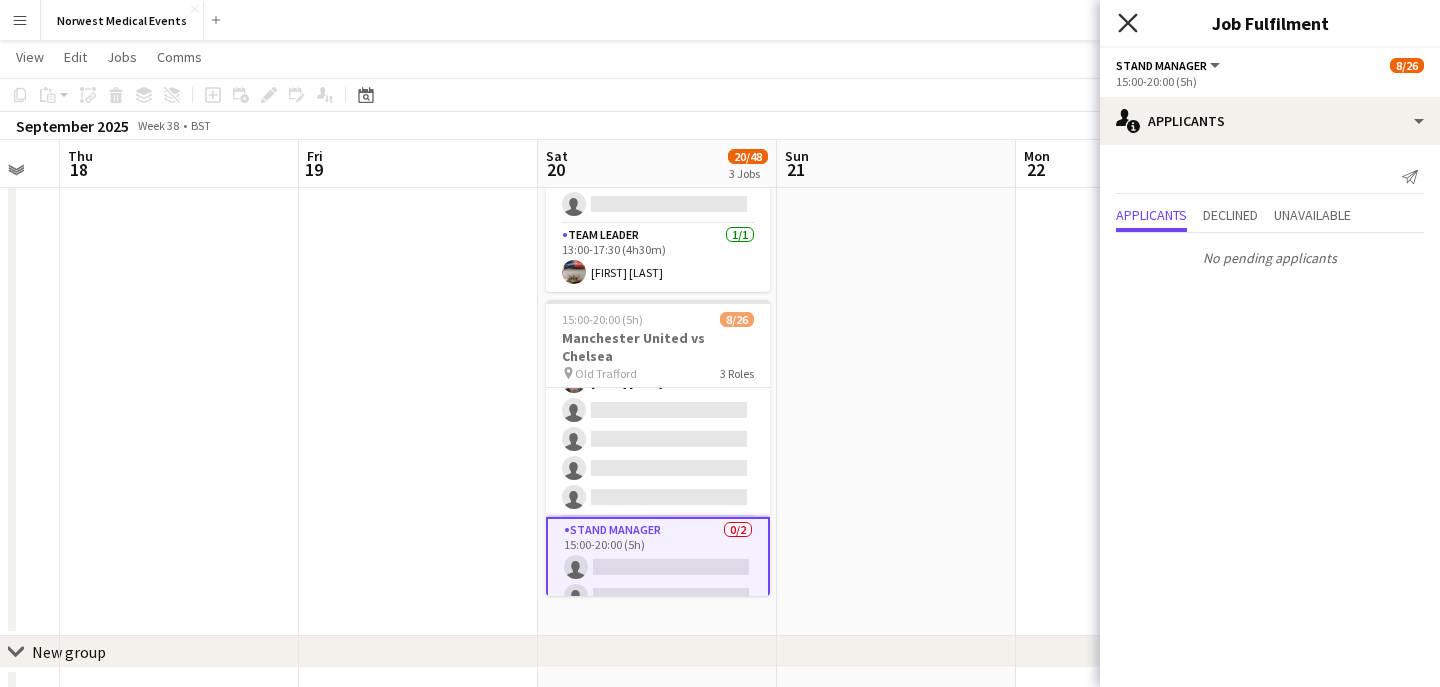 click on "Close pop-in" 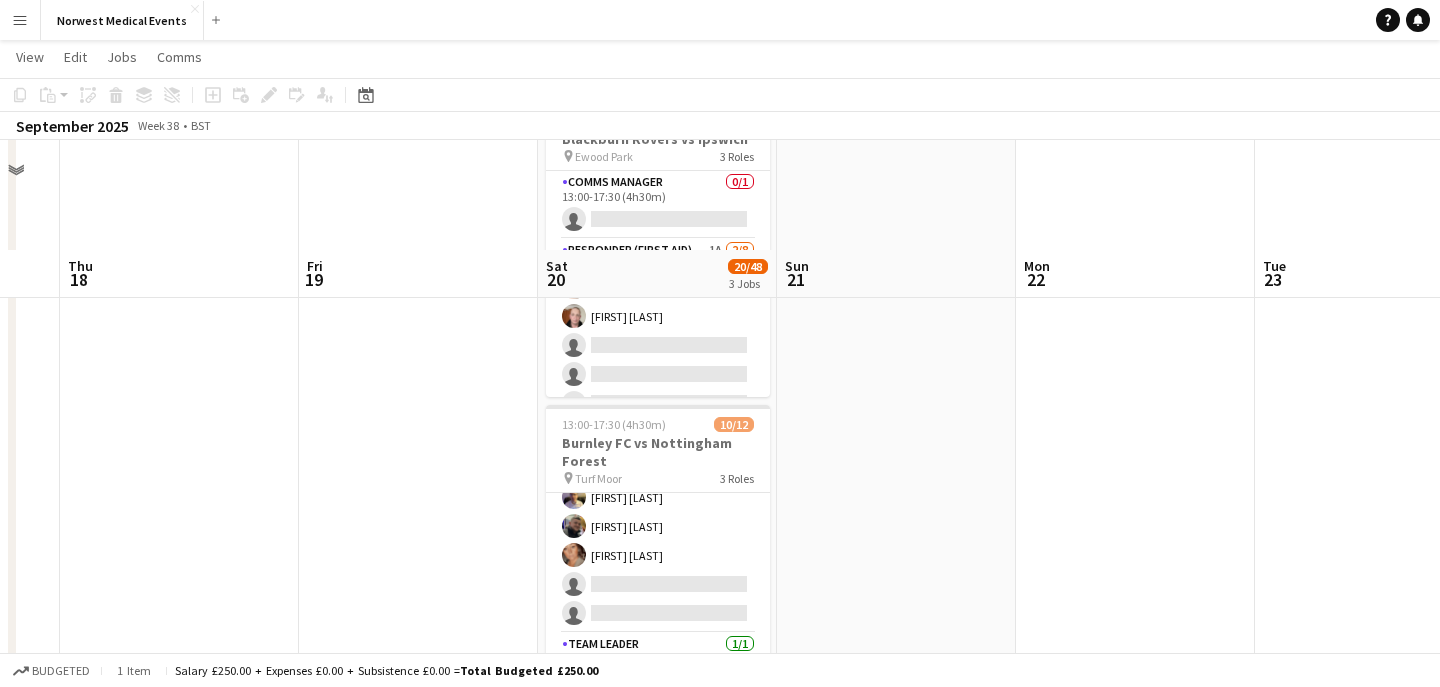 scroll, scrollTop: 0, scrollLeft: 0, axis: both 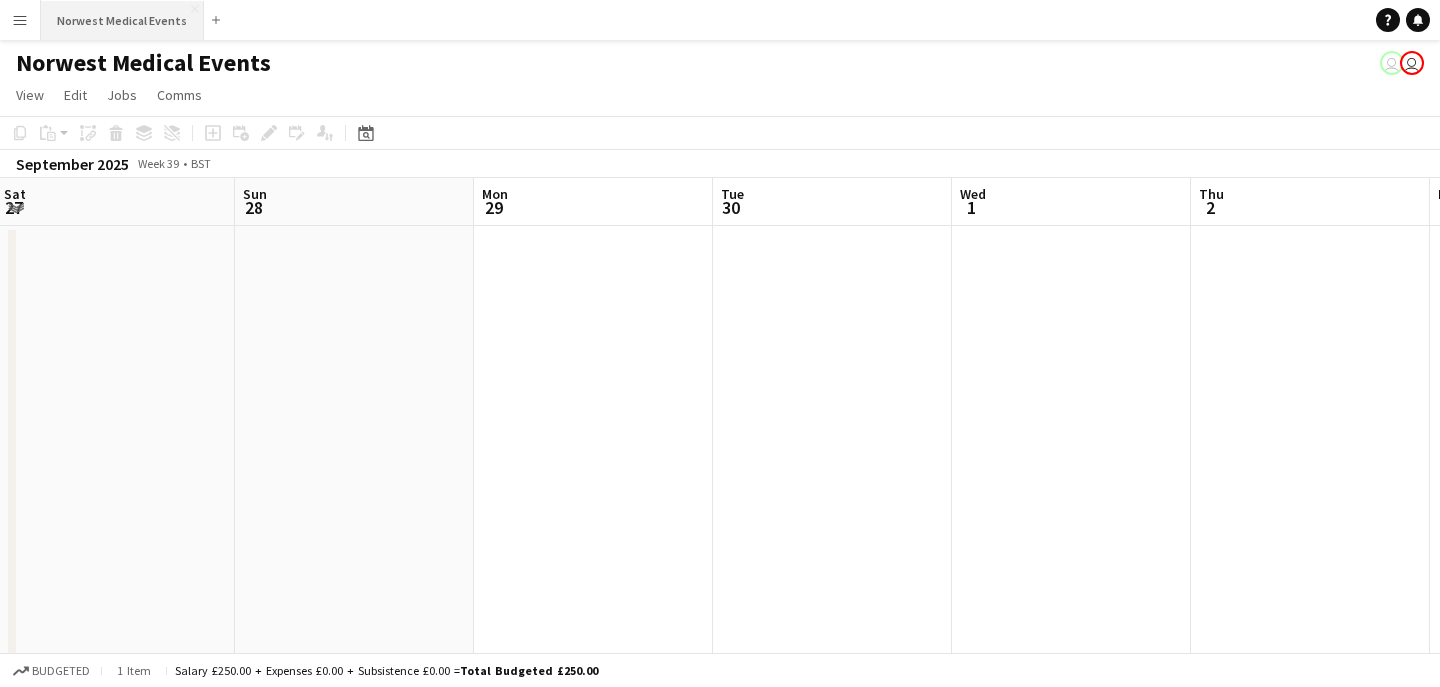 click on "Norwest Medical Events
Close" at bounding box center (122, 20) 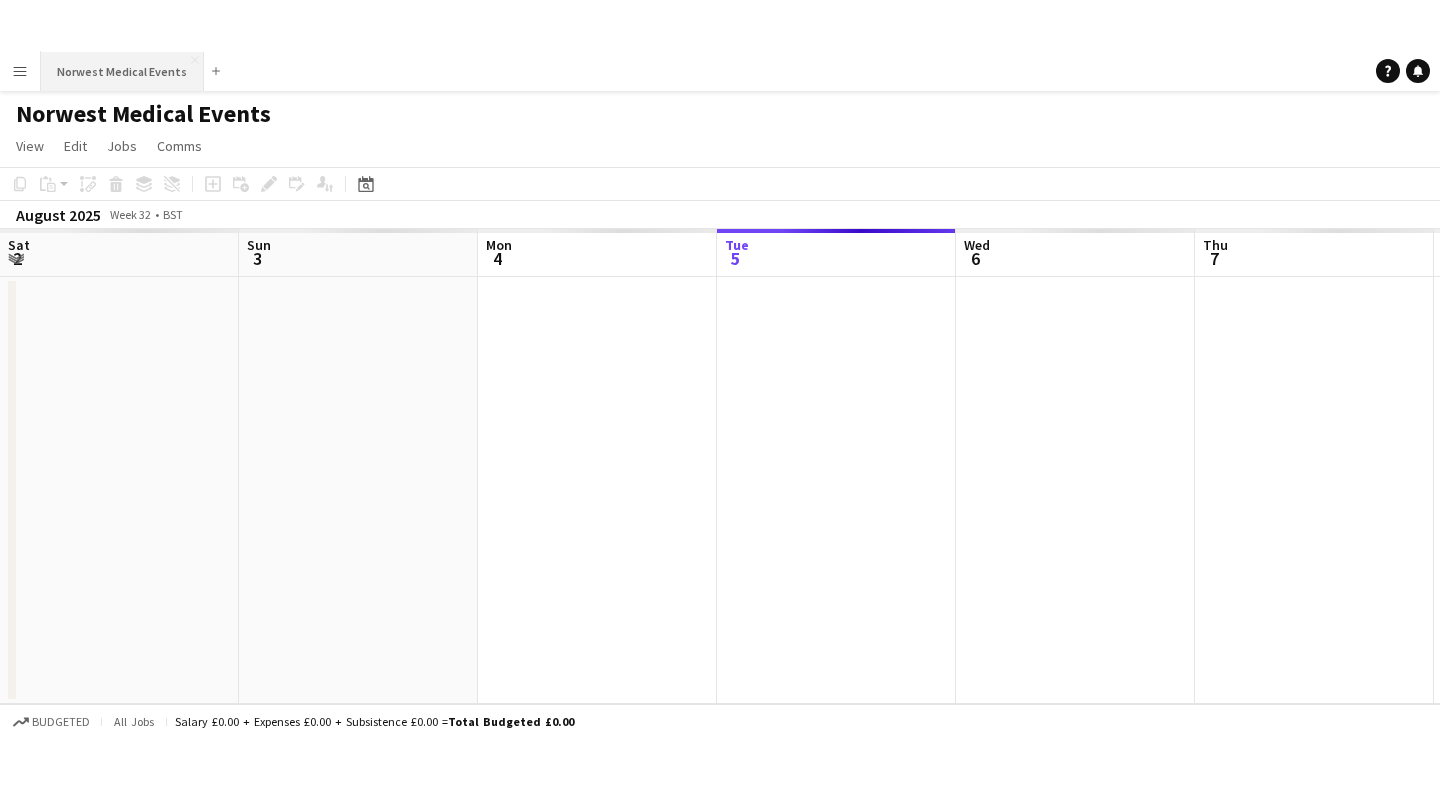 scroll, scrollTop: 0, scrollLeft: 478, axis: horizontal 